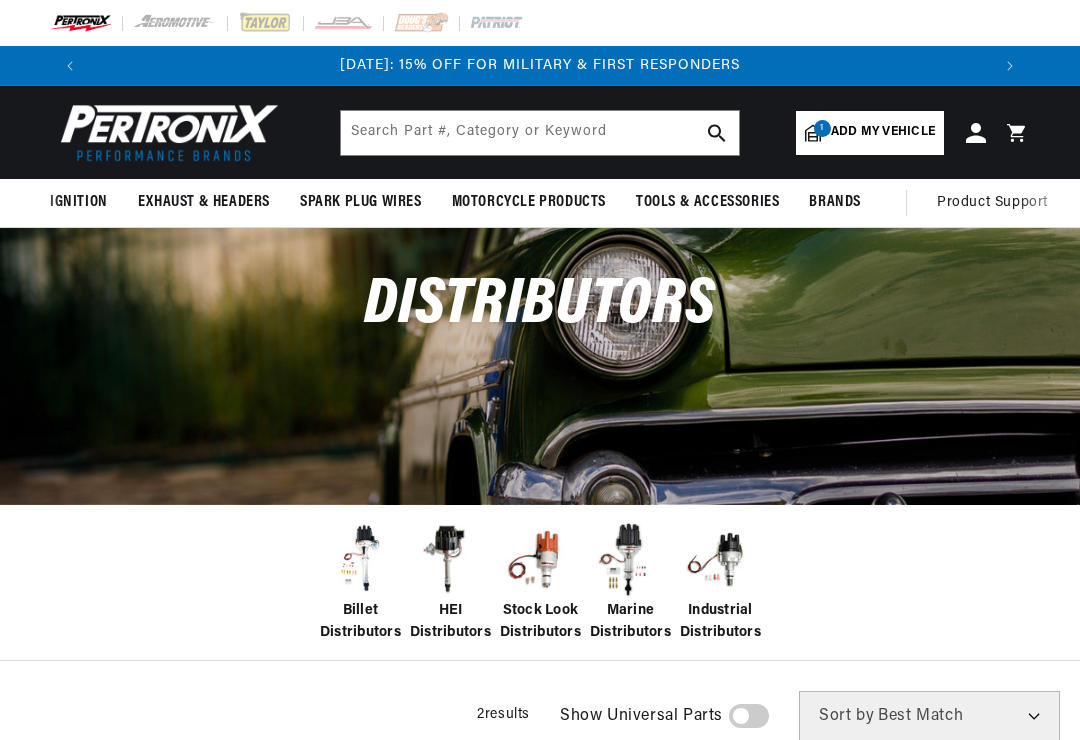 scroll, scrollTop: 0, scrollLeft: 0, axis: both 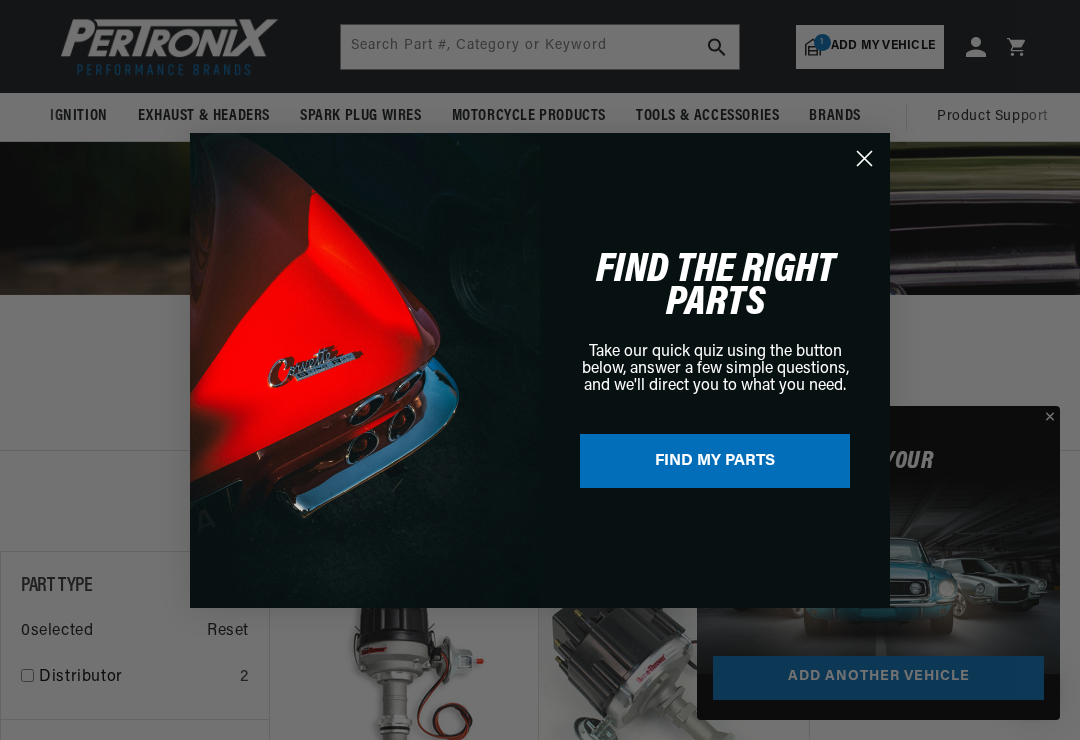 click 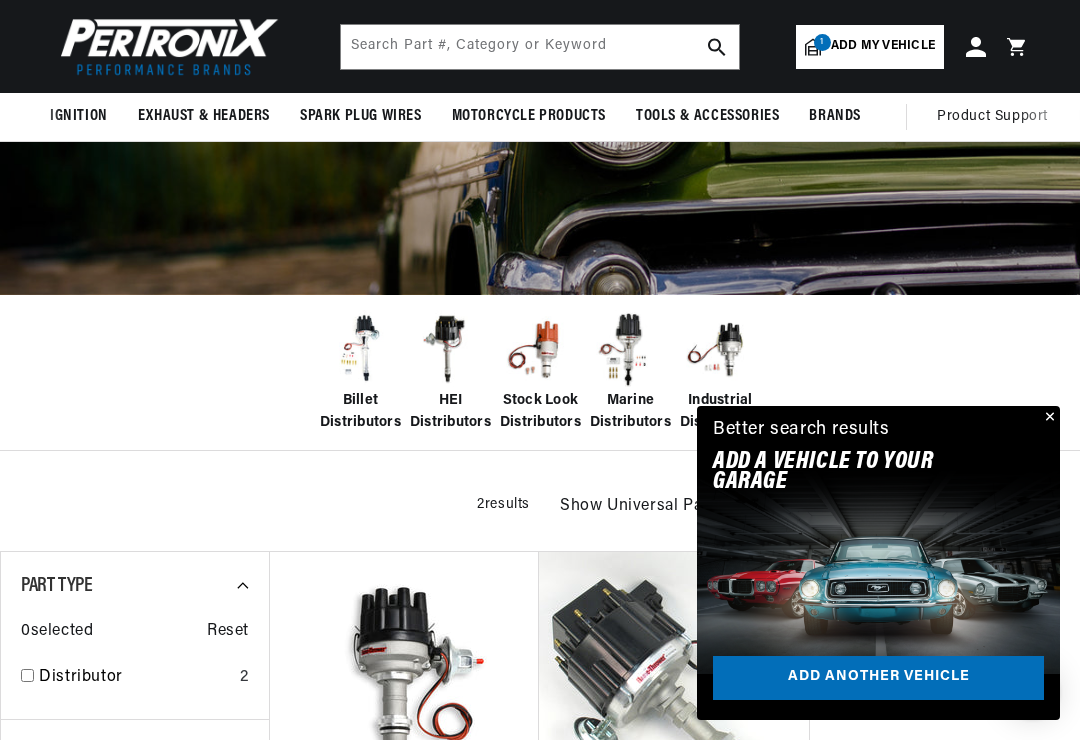 scroll, scrollTop: 0, scrollLeft: 0, axis: both 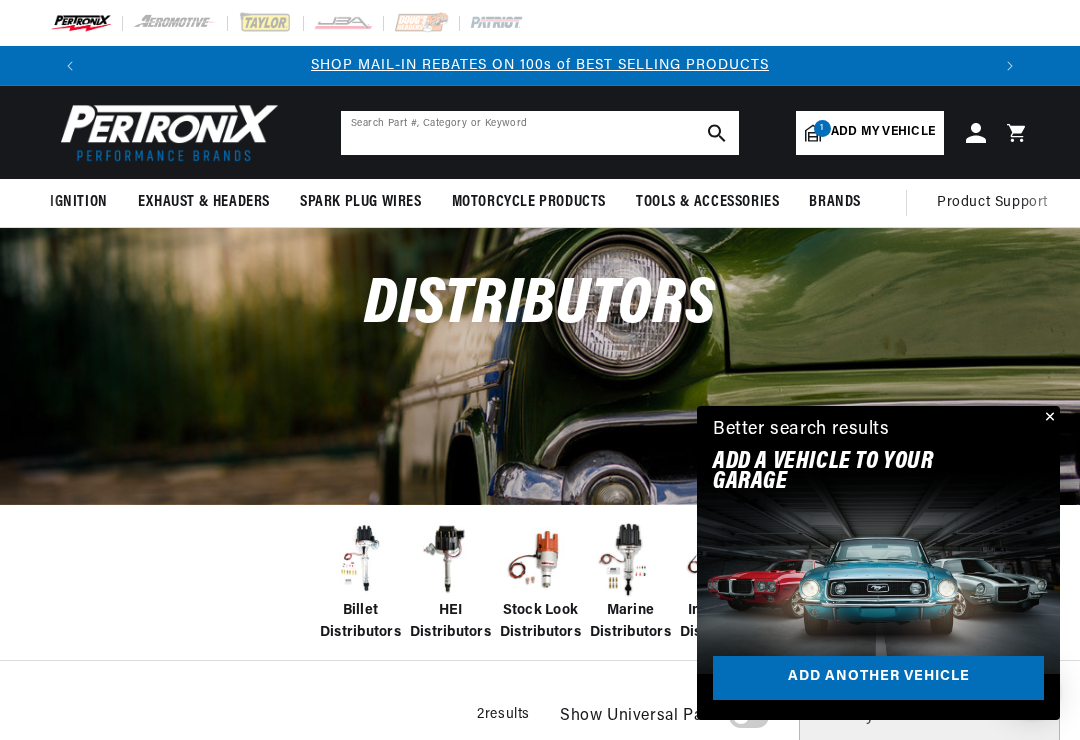 click at bounding box center (540, 133) 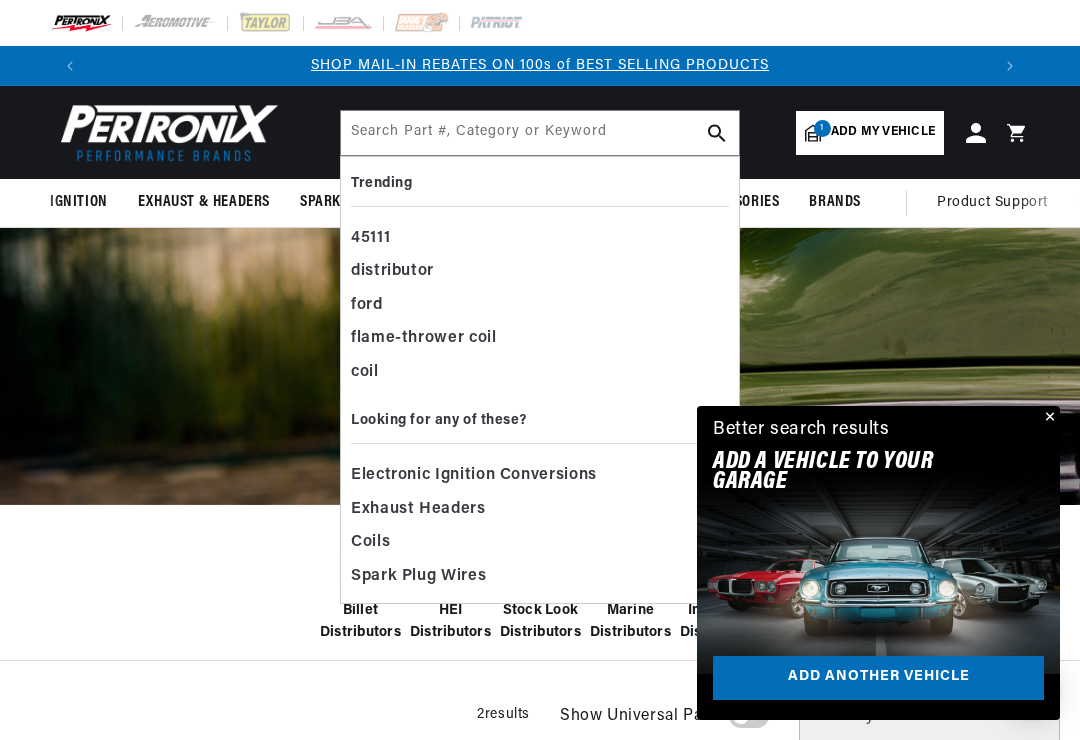 click on "Add my vehicle" at bounding box center (883, 132) 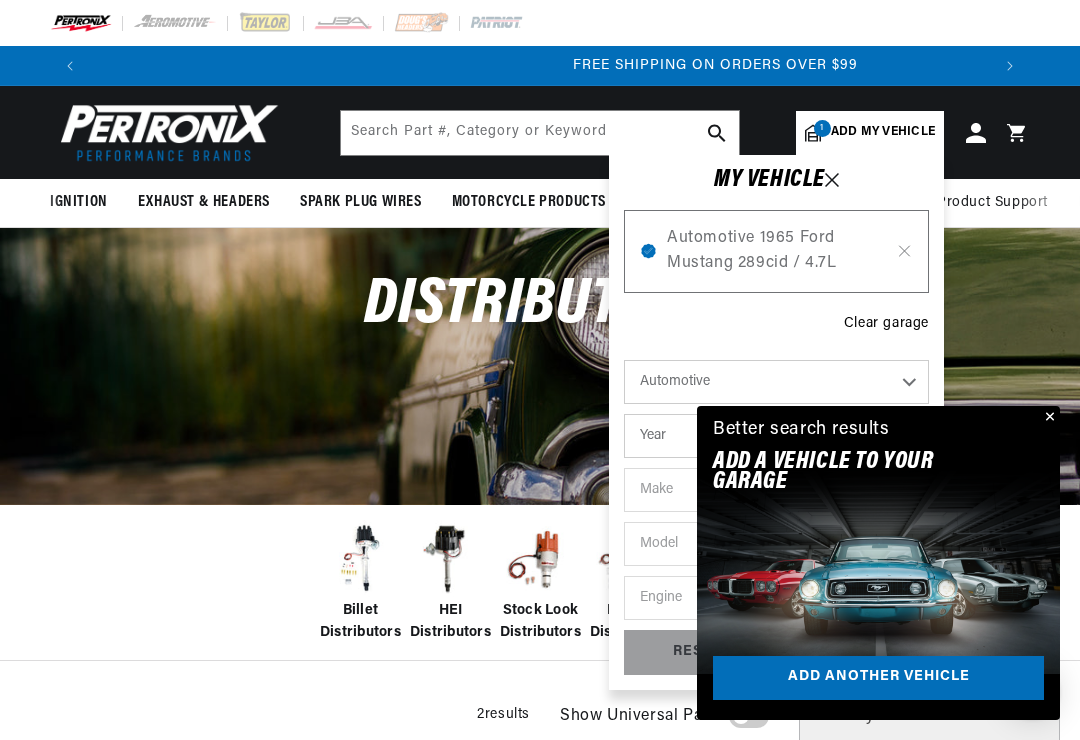 scroll, scrollTop: 0, scrollLeft: 1800, axis: horizontal 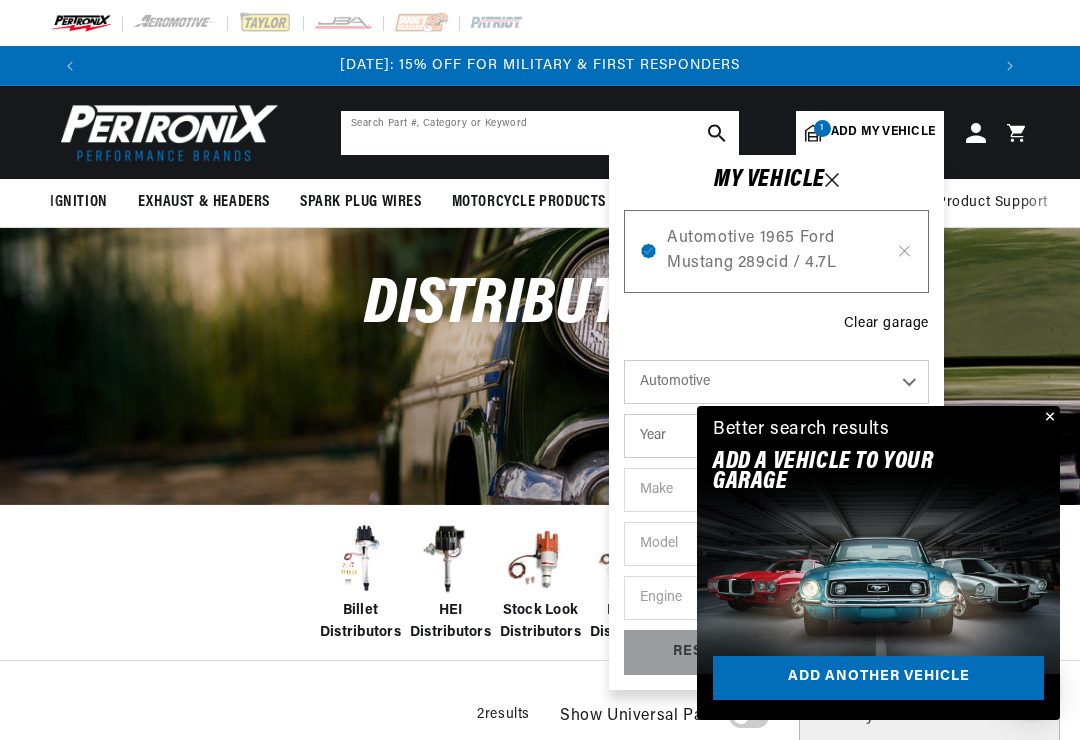 click at bounding box center [540, 133] 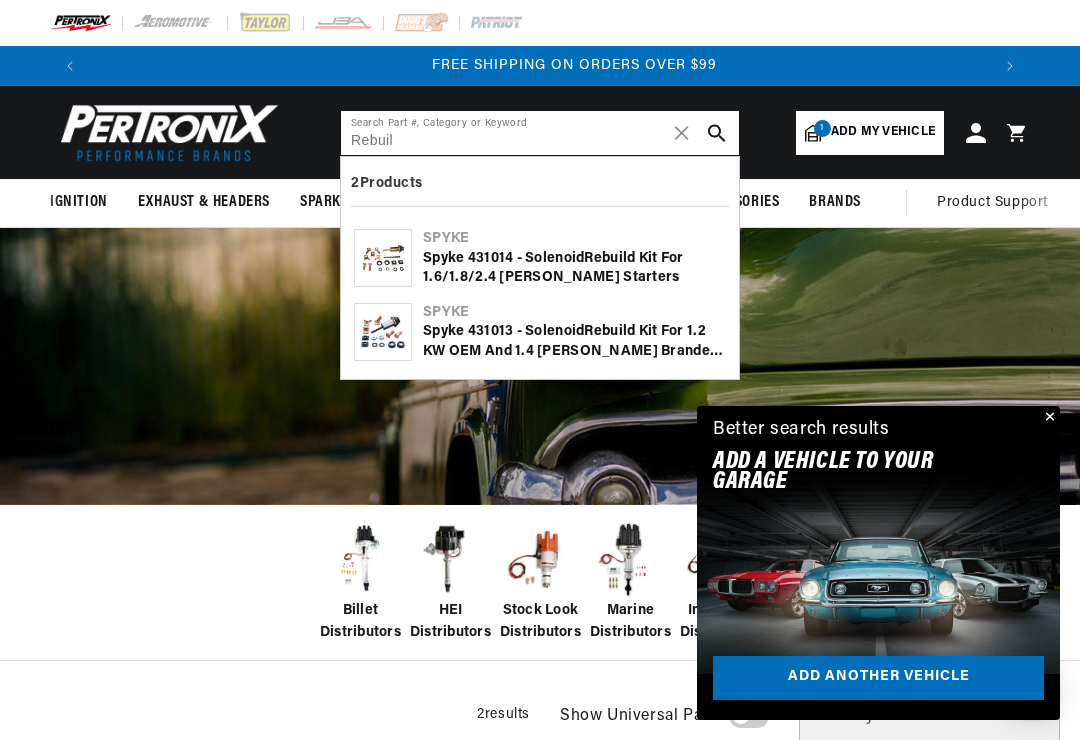 scroll, scrollTop: 0, scrollLeft: 1800, axis: horizontal 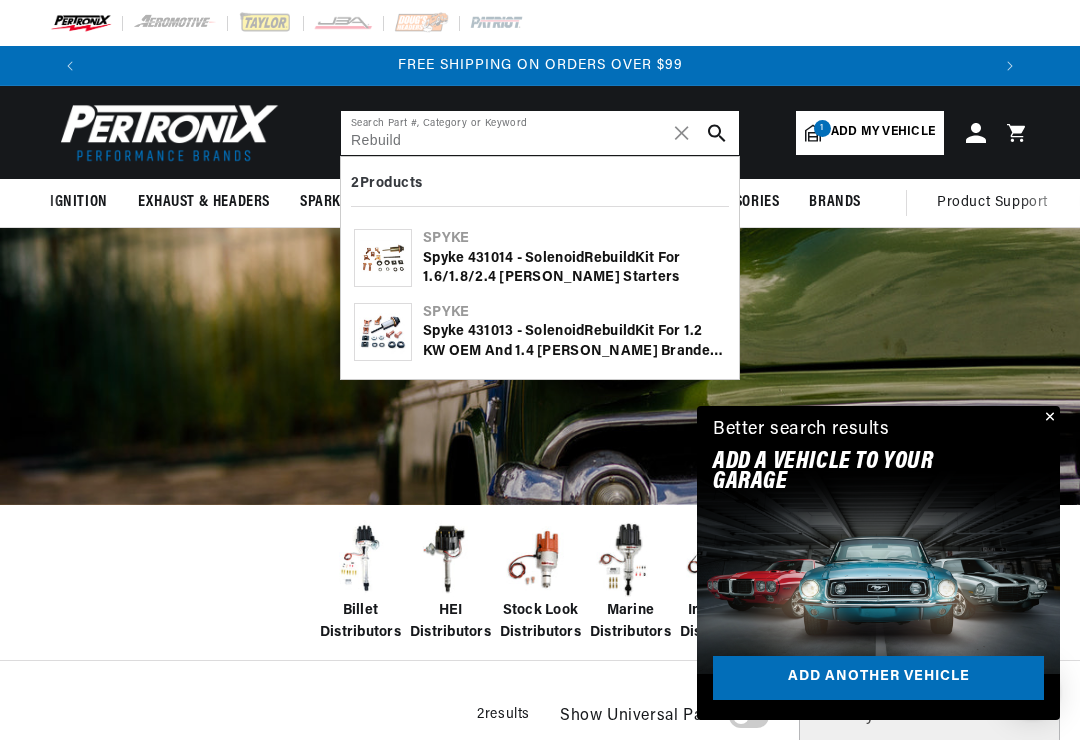 type on "Rebuild" 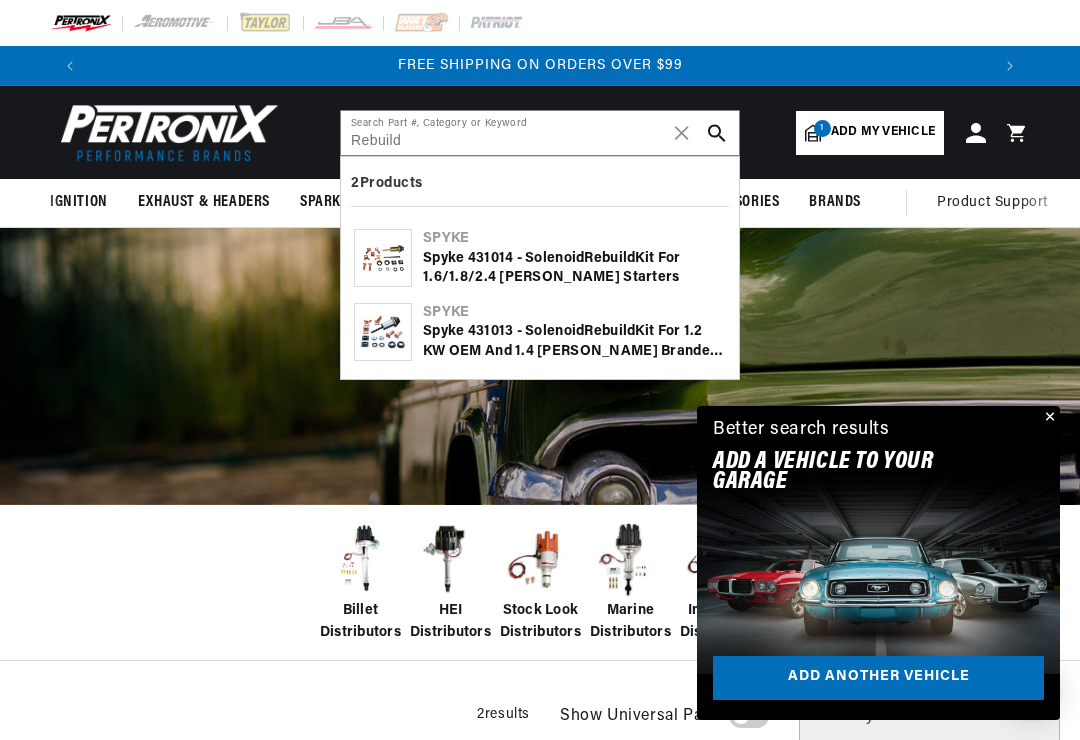 click 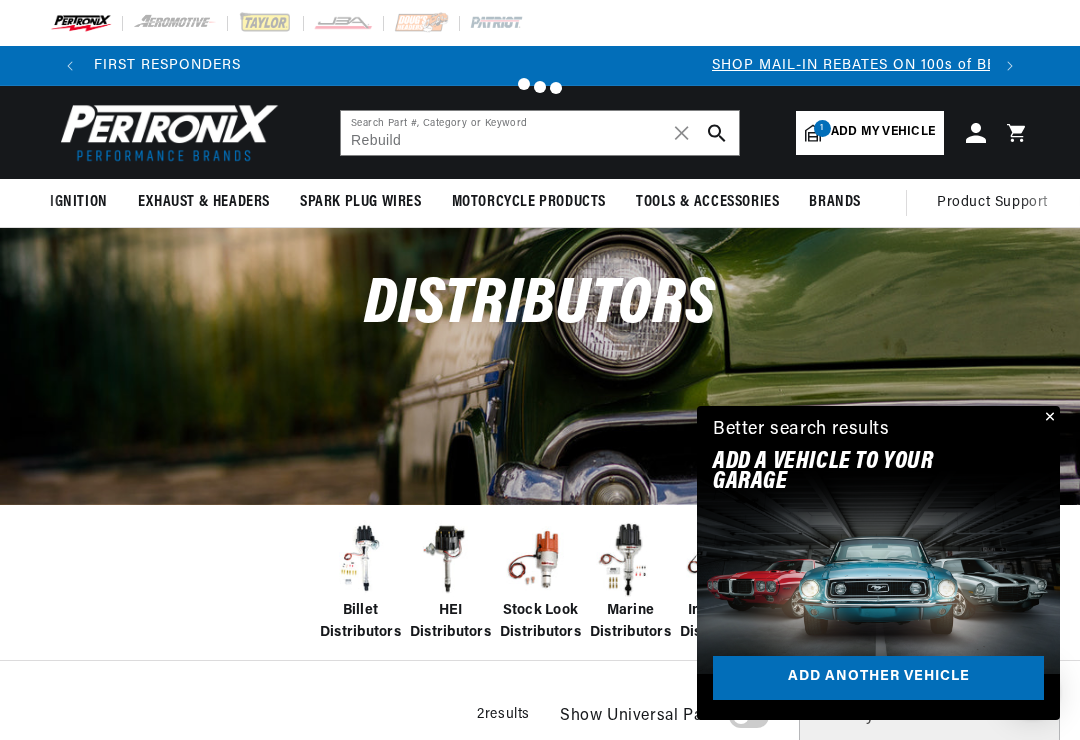 scroll, scrollTop: 0, scrollLeft: 0, axis: both 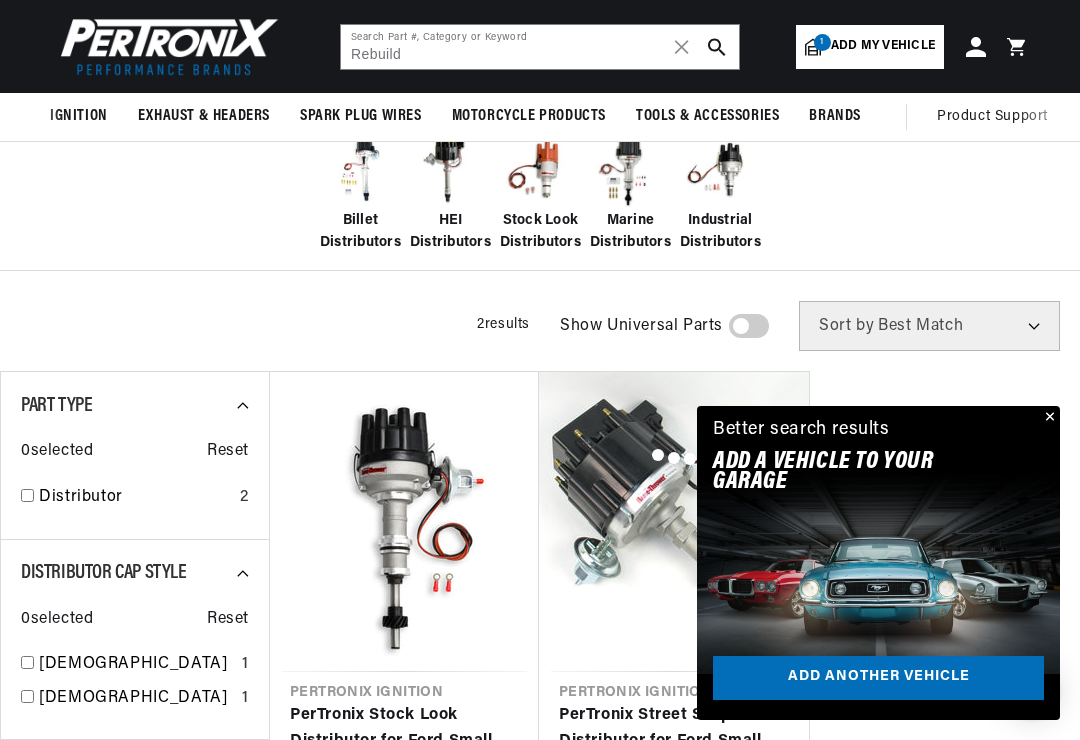 click at bounding box center [540, -20] 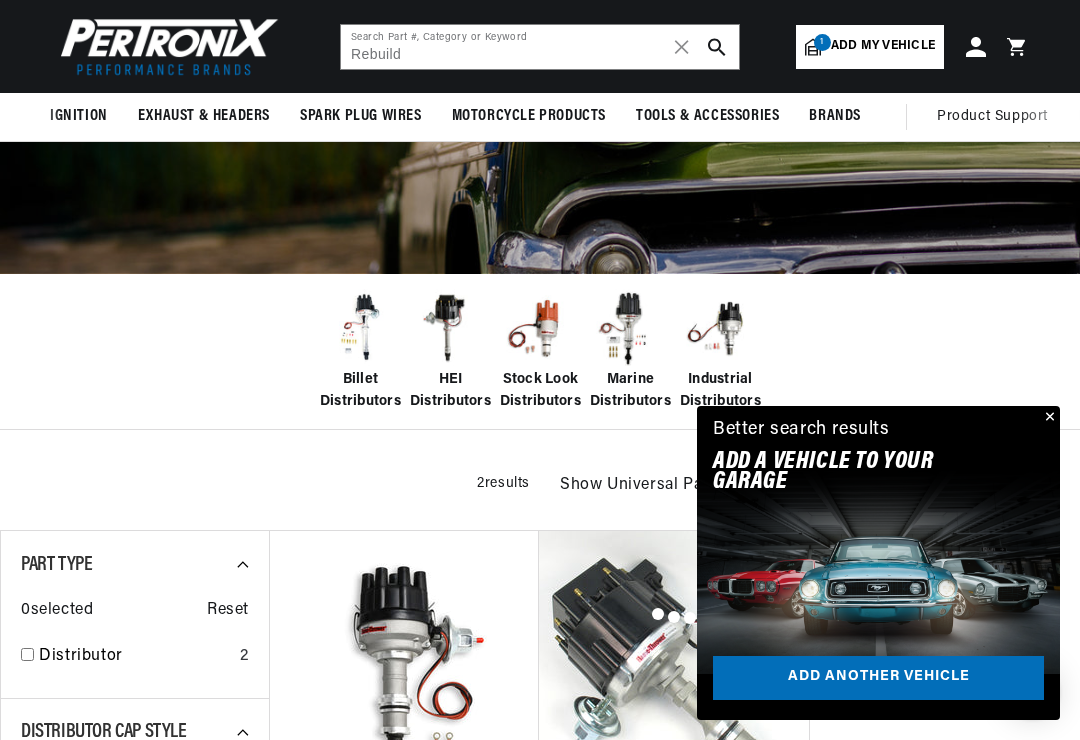 scroll, scrollTop: 0, scrollLeft: 0, axis: both 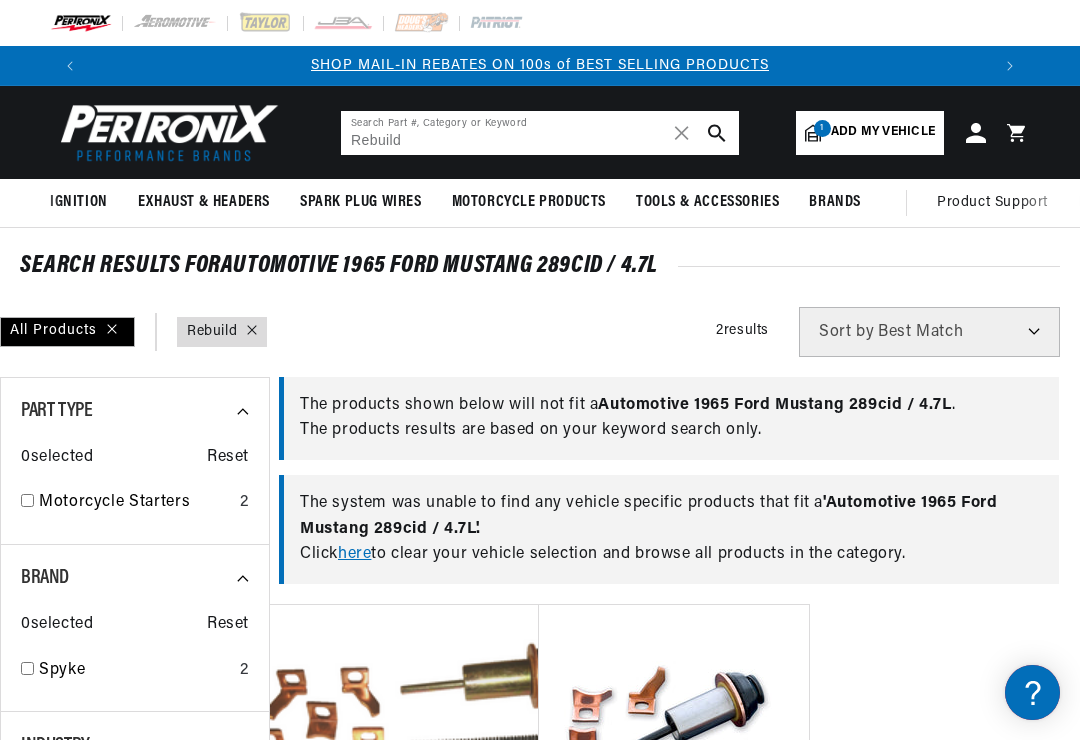 click on "Rebuild" at bounding box center (540, 133) 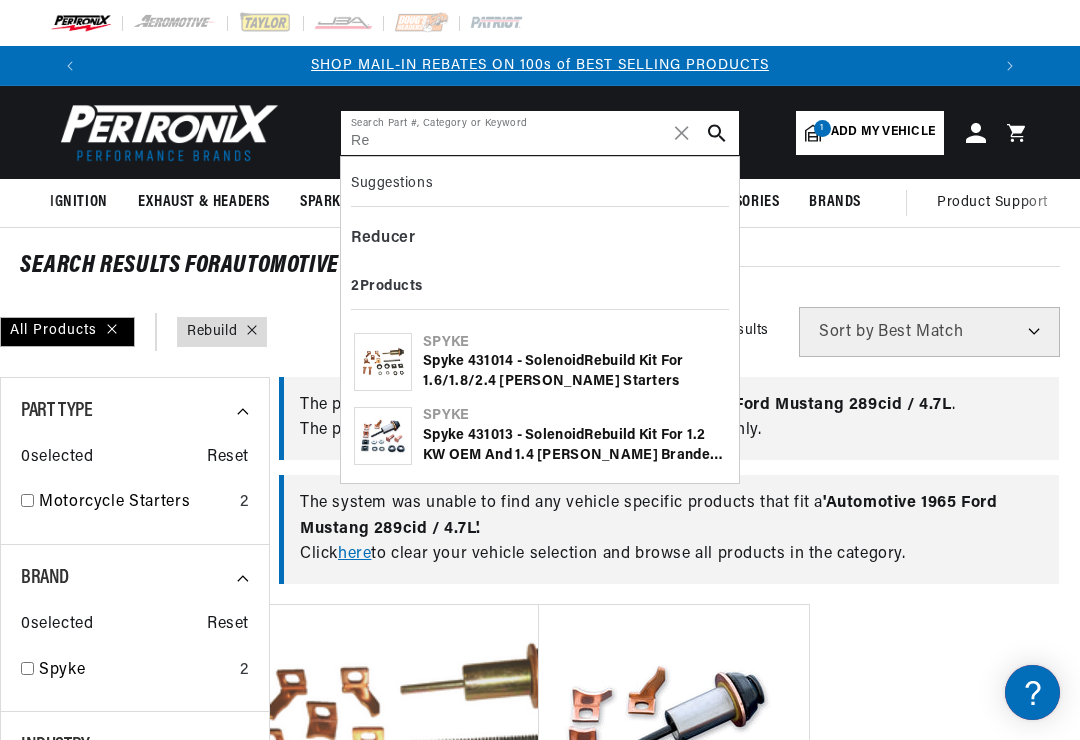 type on "R" 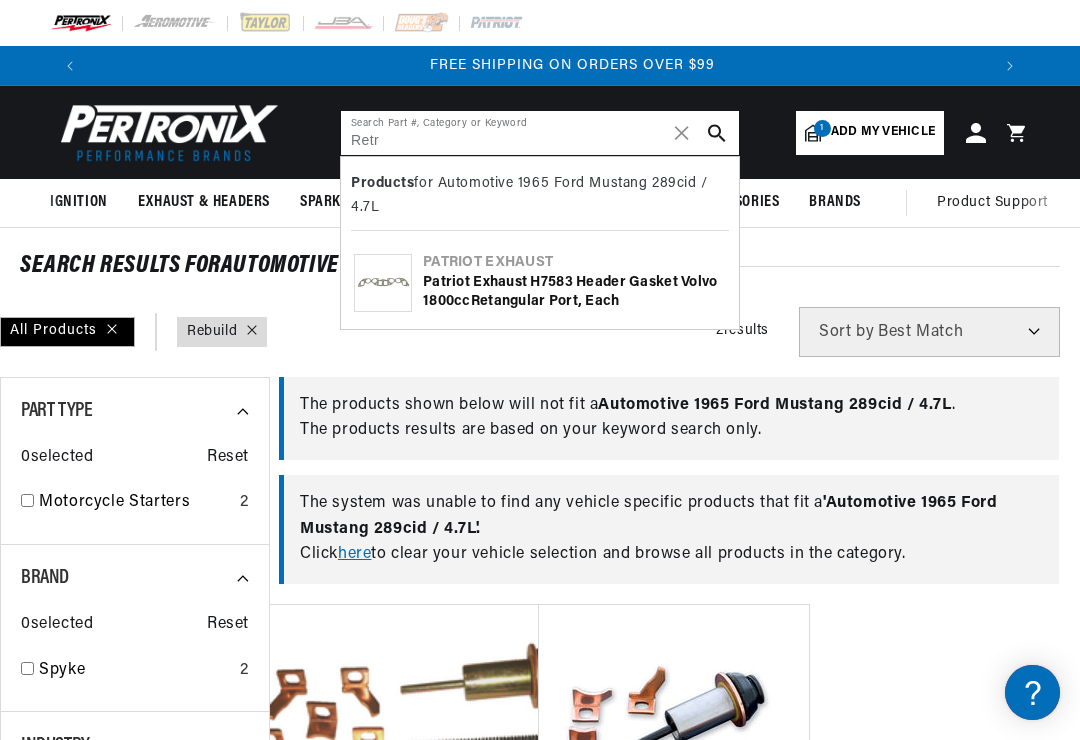 scroll, scrollTop: 0, scrollLeft: 1800, axis: horizontal 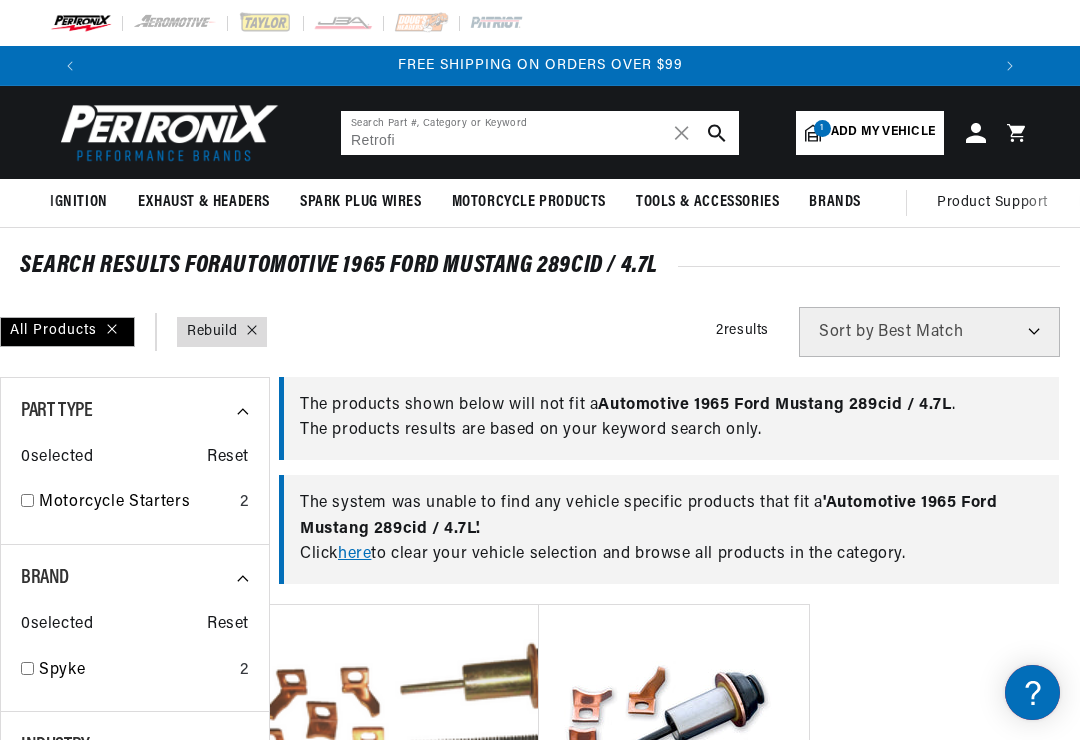 type on "Retrofit" 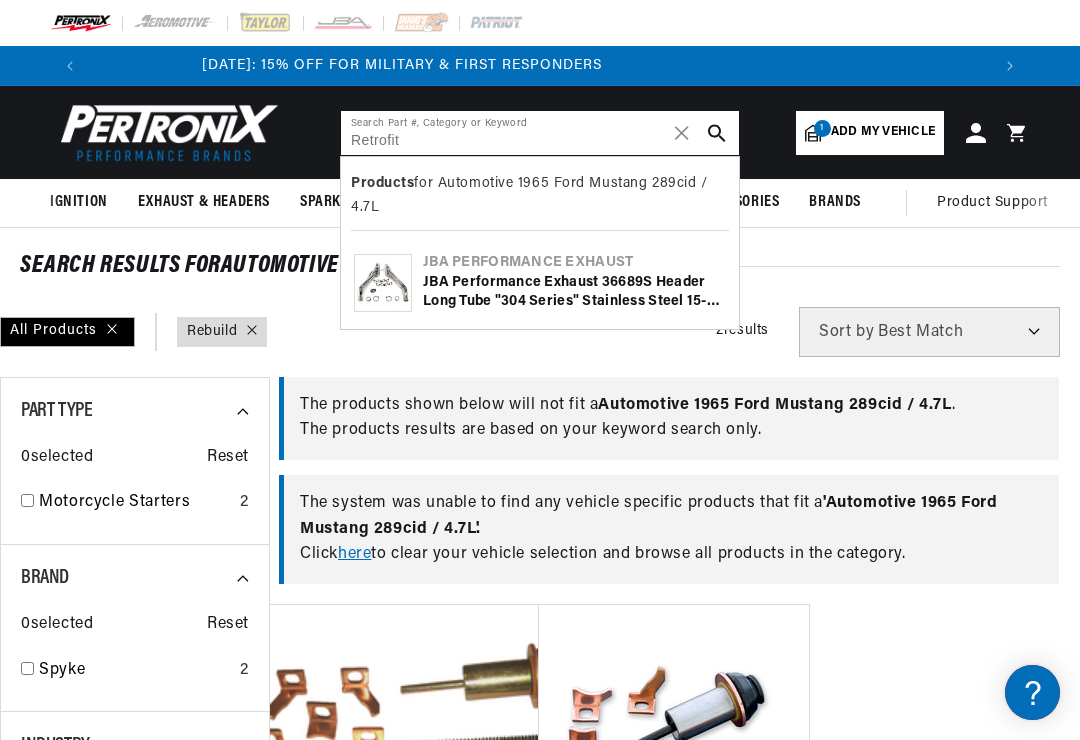 scroll, scrollTop: 0, scrollLeft: 0, axis: both 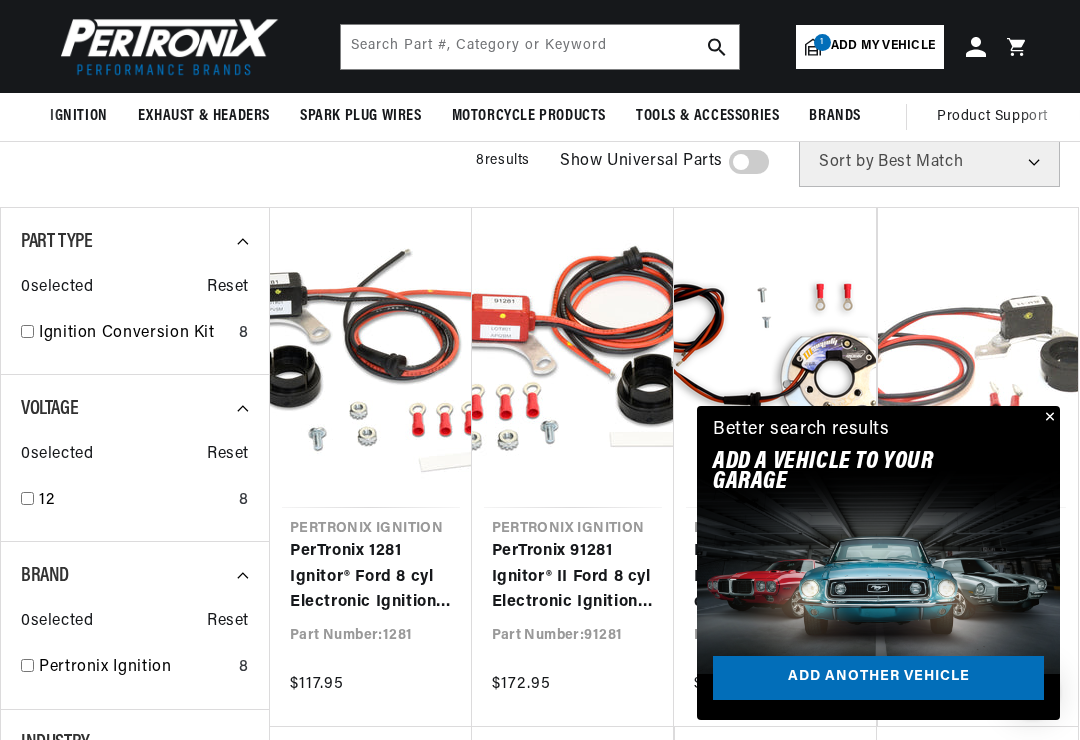 click on "PerTronix 1281 Ignitor® Ford 8 cyl Electronic Ignition Conversion Kit" at bounding box center [371, 577] 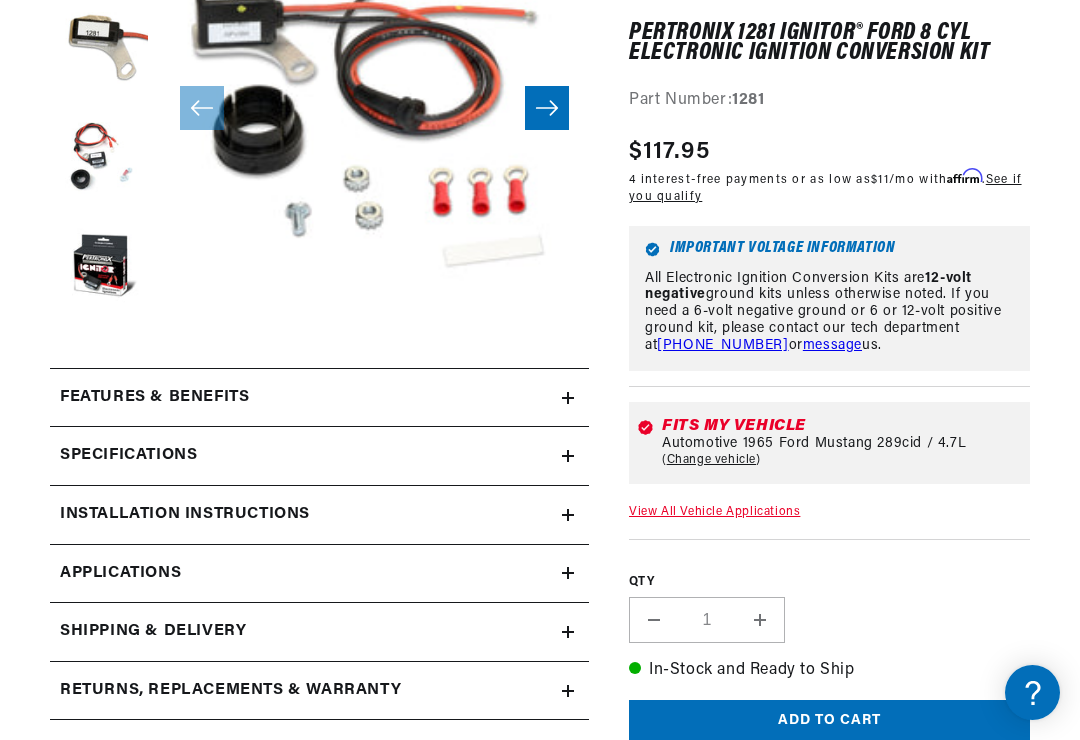 scroll, scrollTop: 467, scrollLeft: 0, axis: vertical 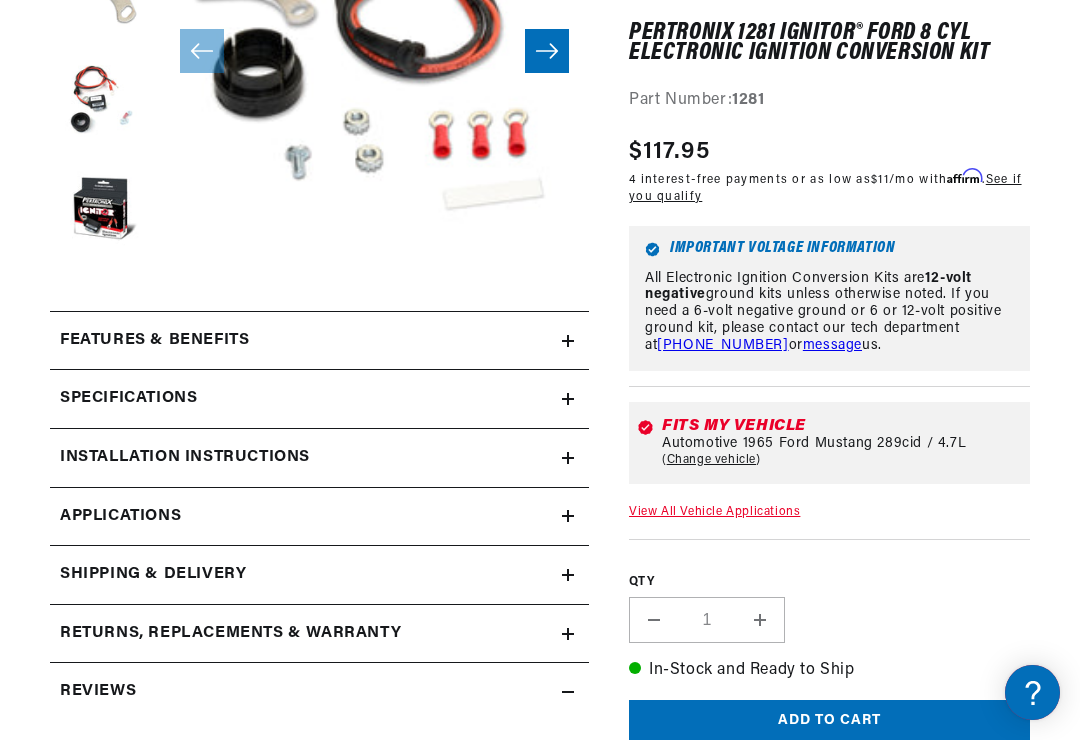 click on "Applications" at bounding box center (319, 517) 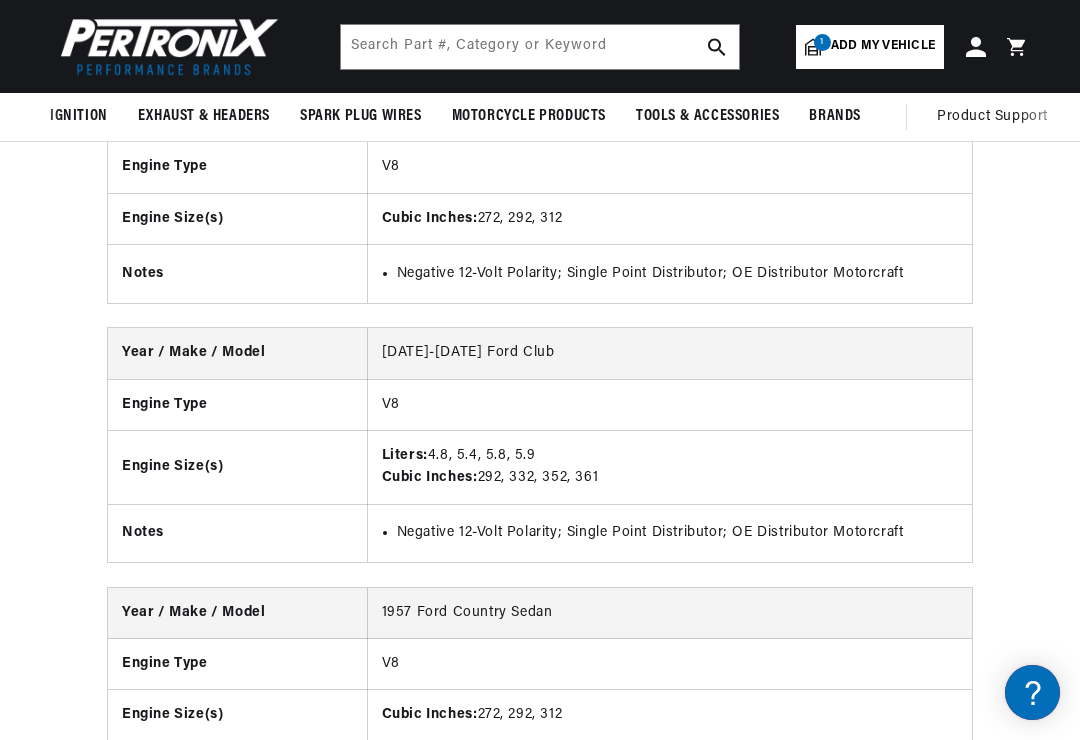 scroll, scrollTop: 3978, scrollLeft: 0, axis: vertical 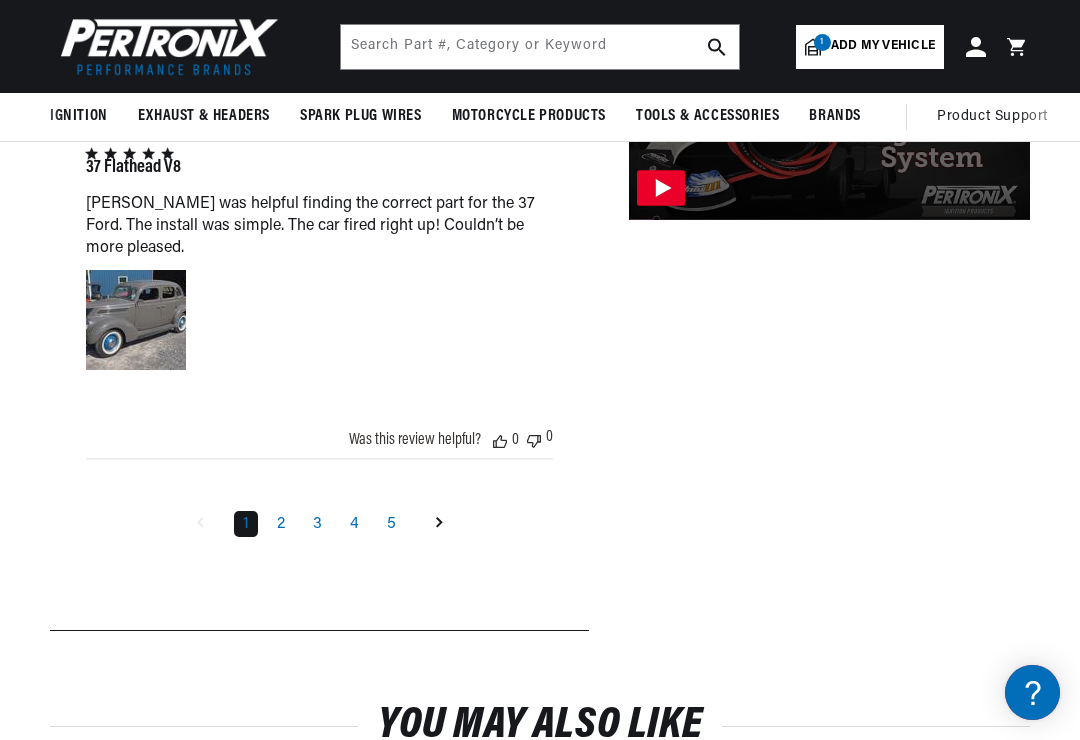 click on "1" at bounding box center [822, 42] 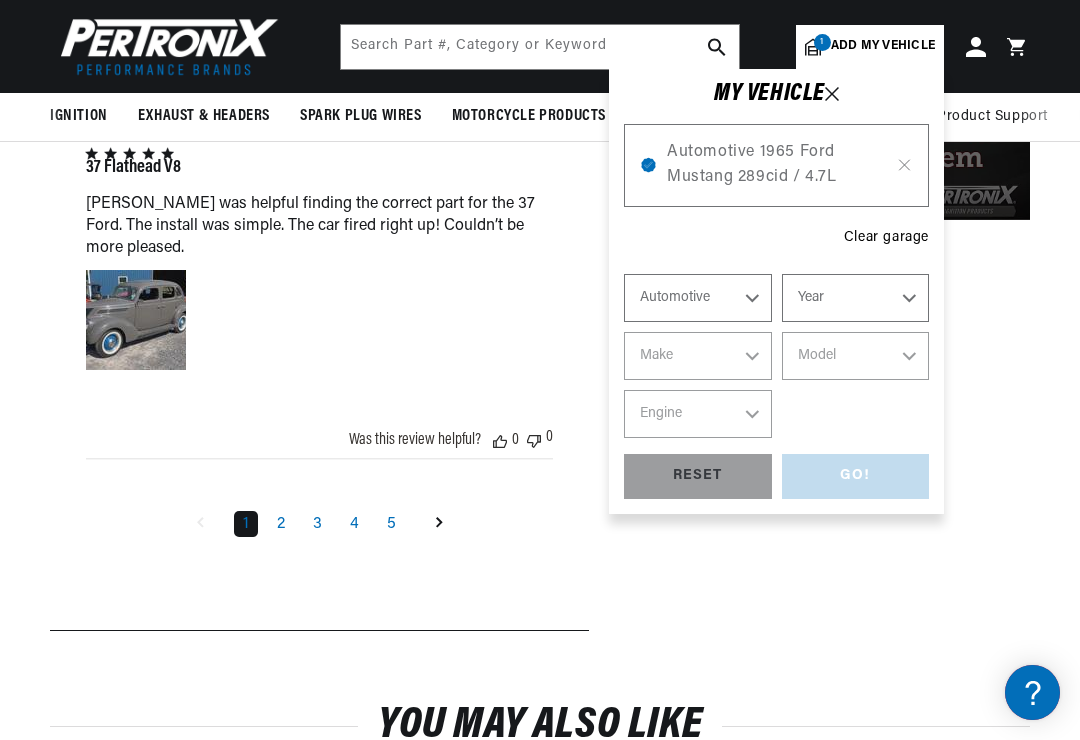 scroll, scrollTop: 0, scrollLeft: 1800, axis: horizontal 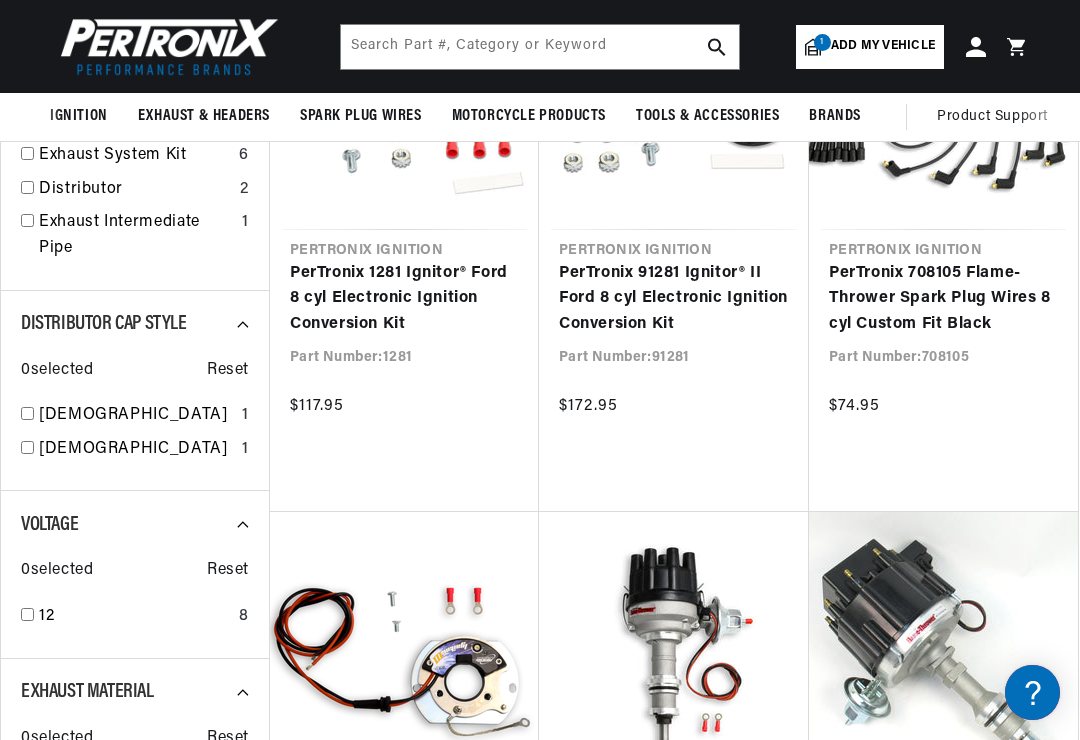 click on "PerTronix 1281 Ignitor® Ford 8 cyl Electronic Ignition Conversion Kit" at bounding box center [404, 299] 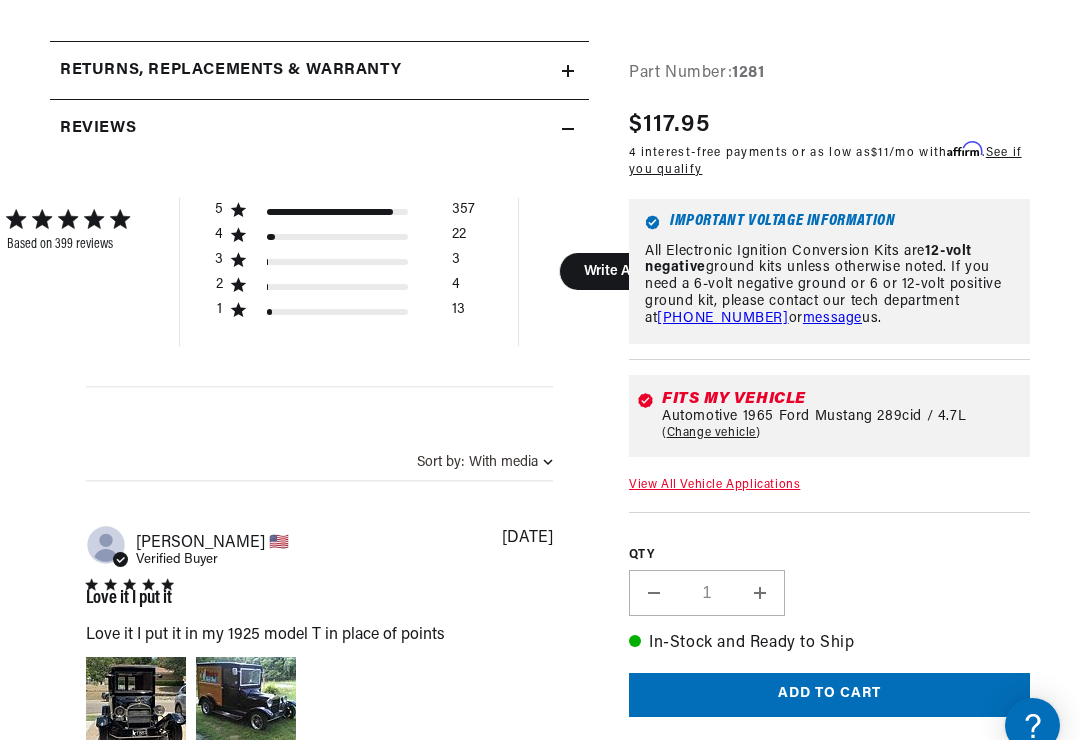 scroll, scrollTop: 1032, scrollLeft: 0, axis: vertical 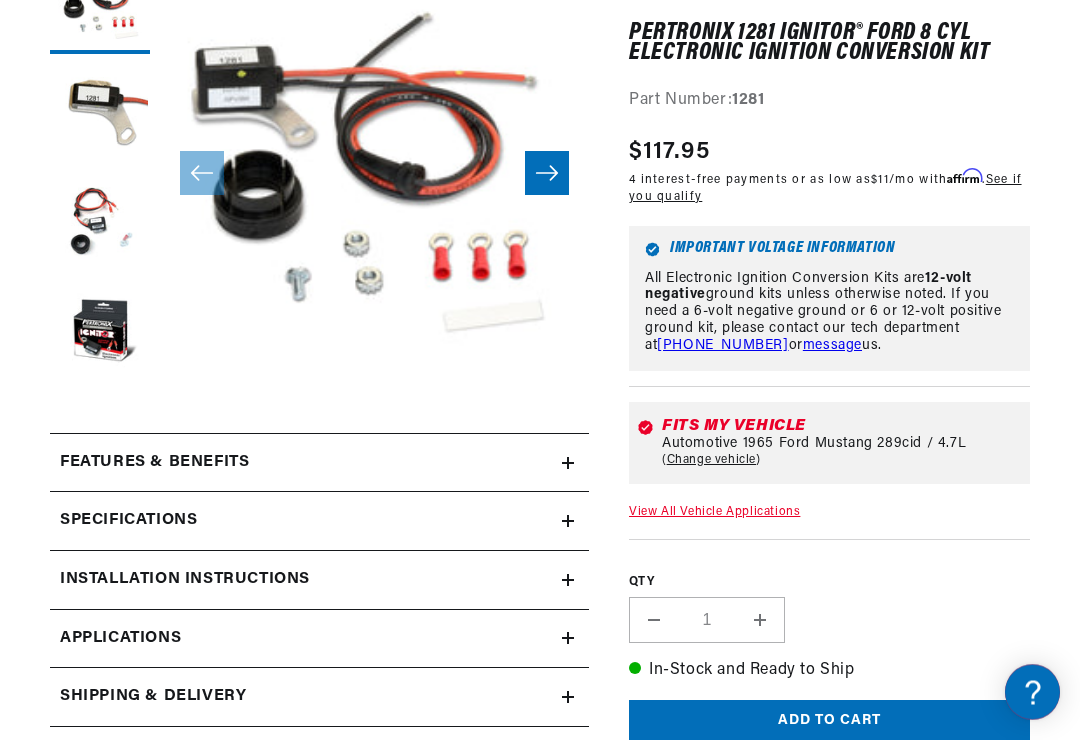 click on "Specifications" at bounding box center [154, 464] 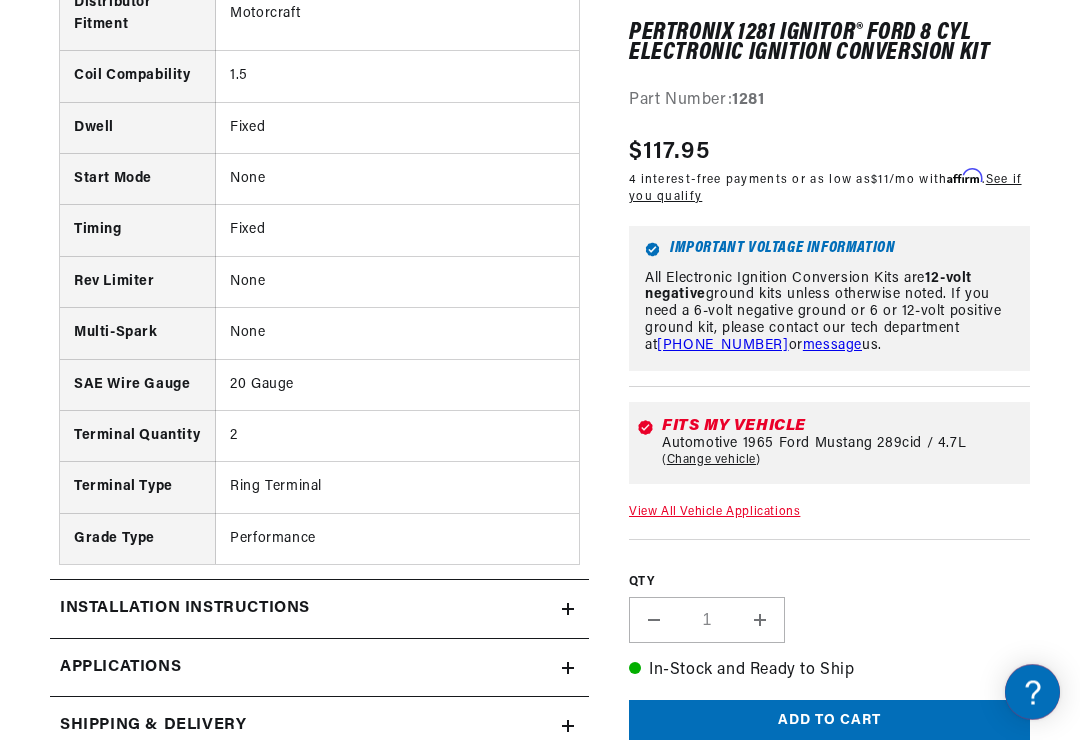 scroll, scrollTop: 1126, scrollLeft: 0, axis: vertical 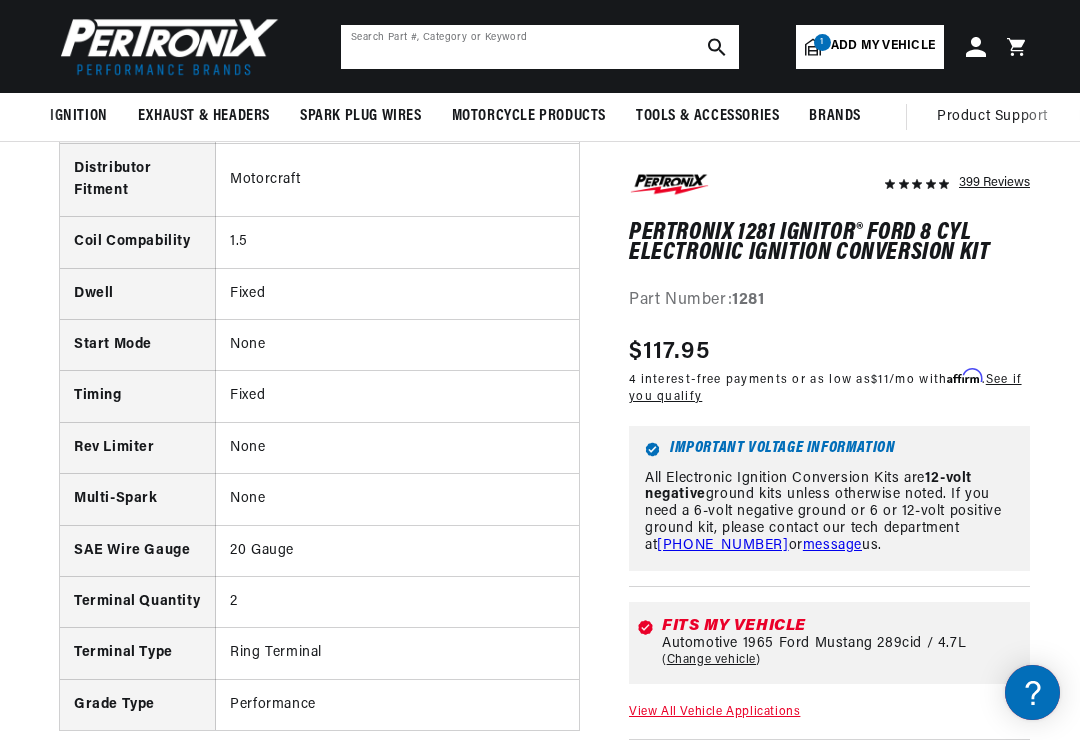 click at bounding box center (540, 47) 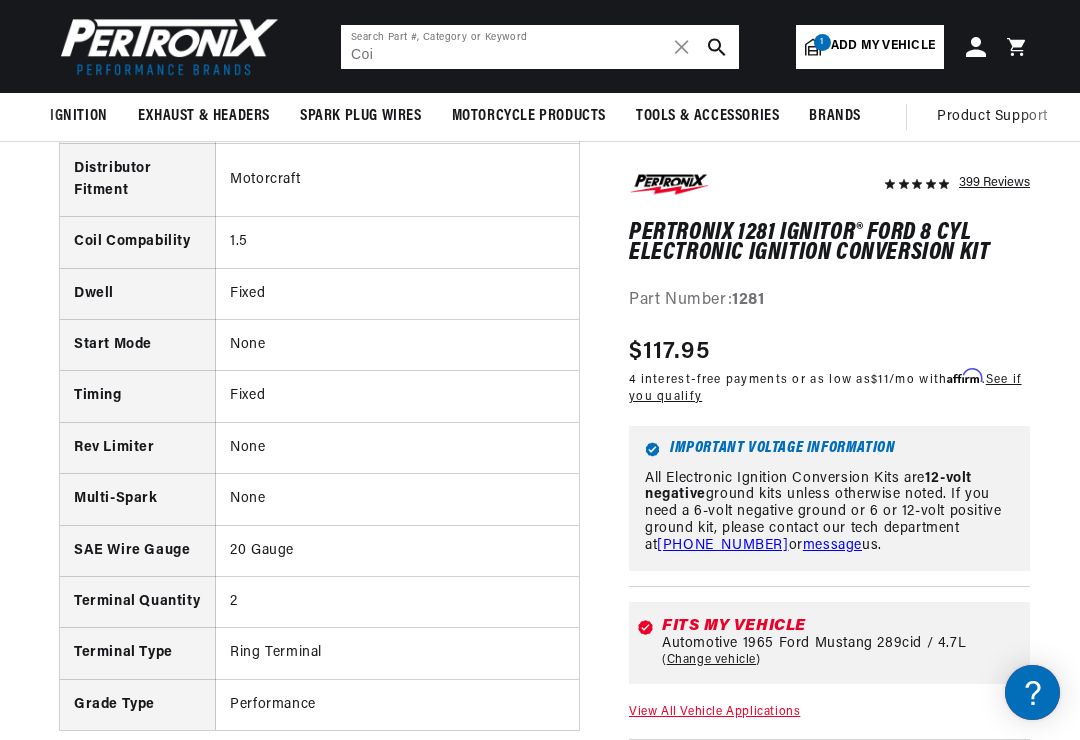 scroll, scrollTop: 0, scrollLeft: 1800, axis: horizontal 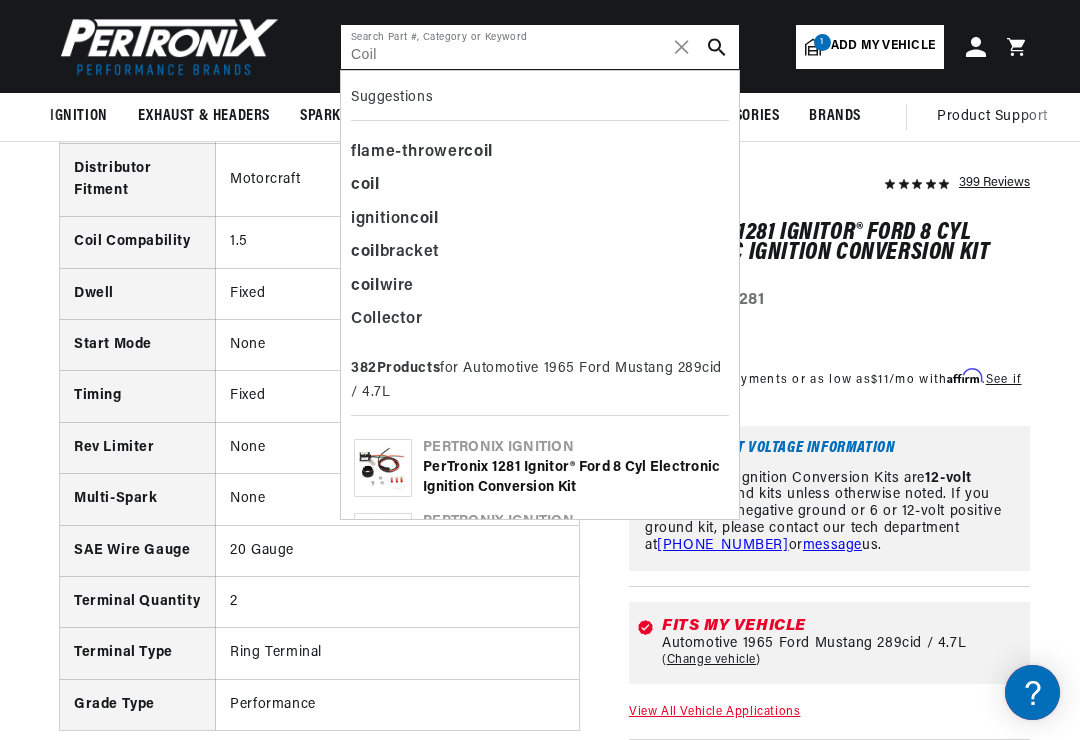 type on "Coil" 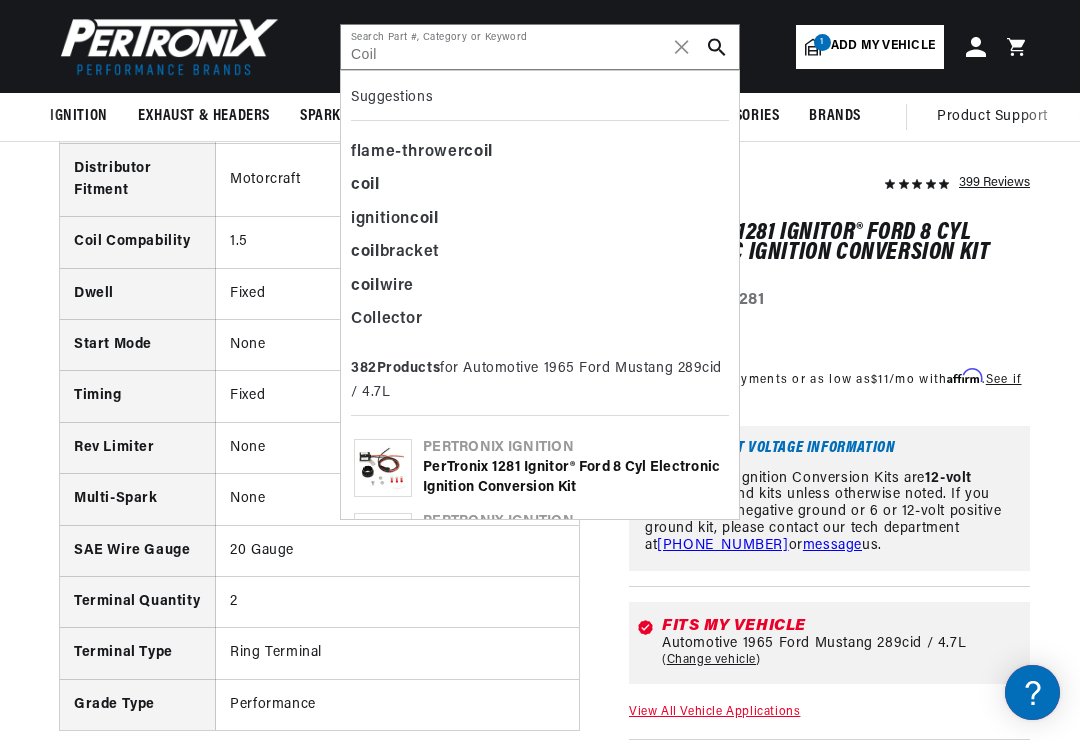 click 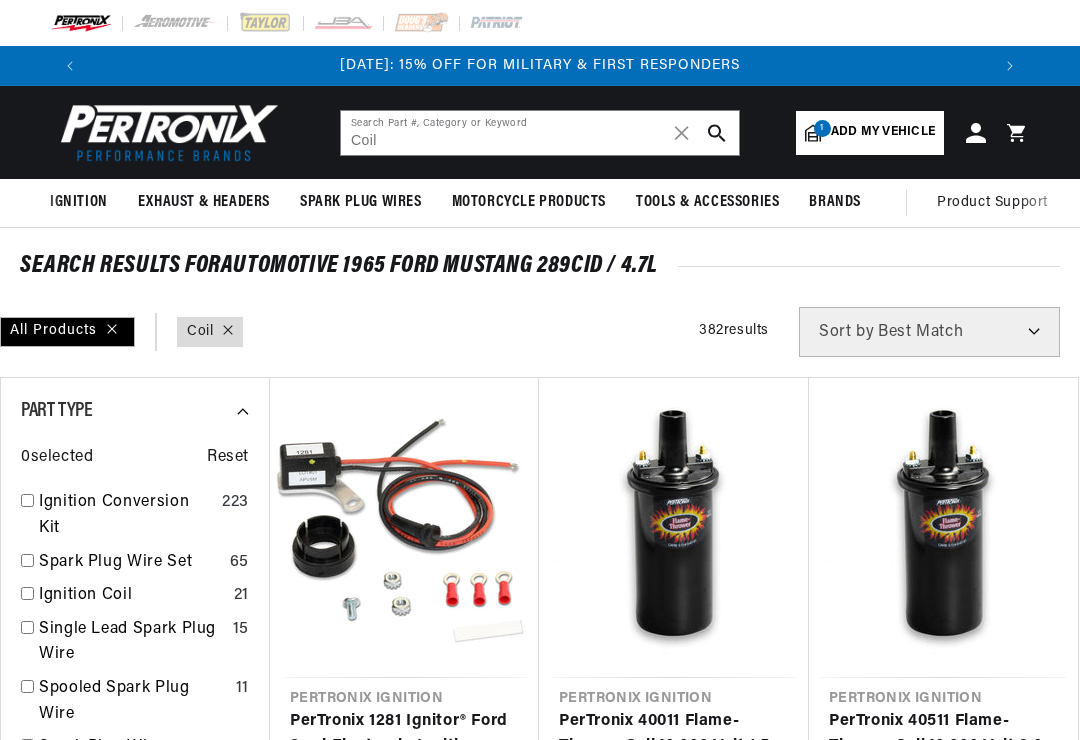scroll, scrollTop: 0, scrollLeft: 0, axis: both 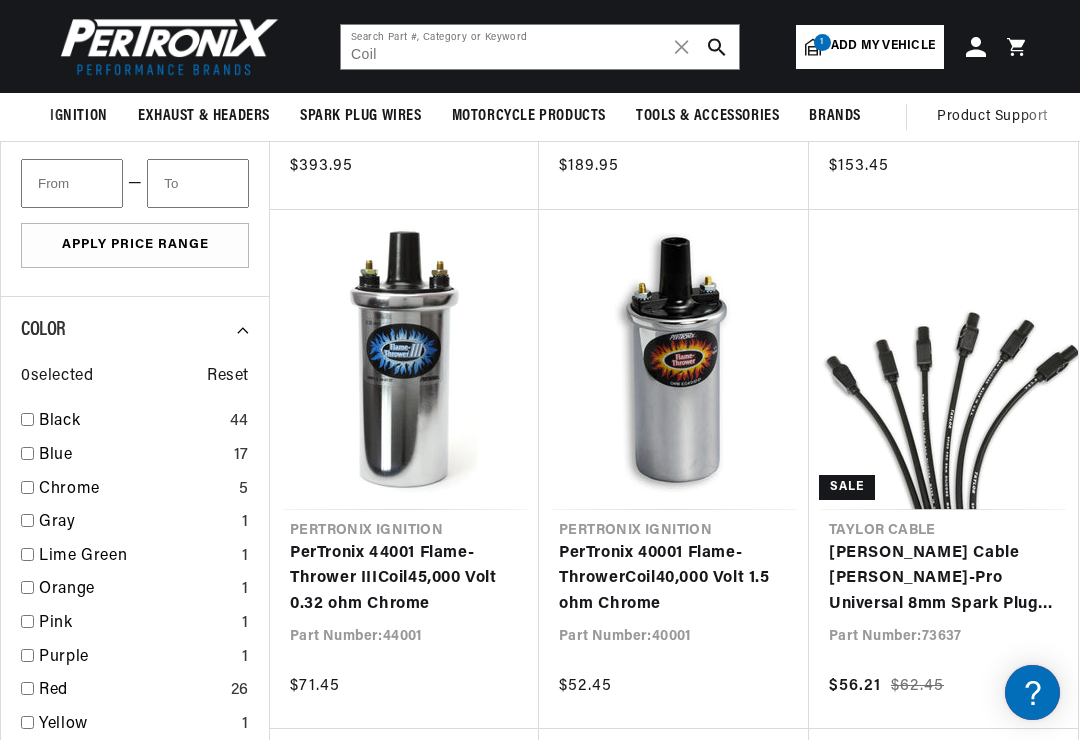 click on "PerTronix 40001 Flame-Thrower  Coil  40,000 Volt 1.5 ohm Chrome" at bounding box center [674, 579] 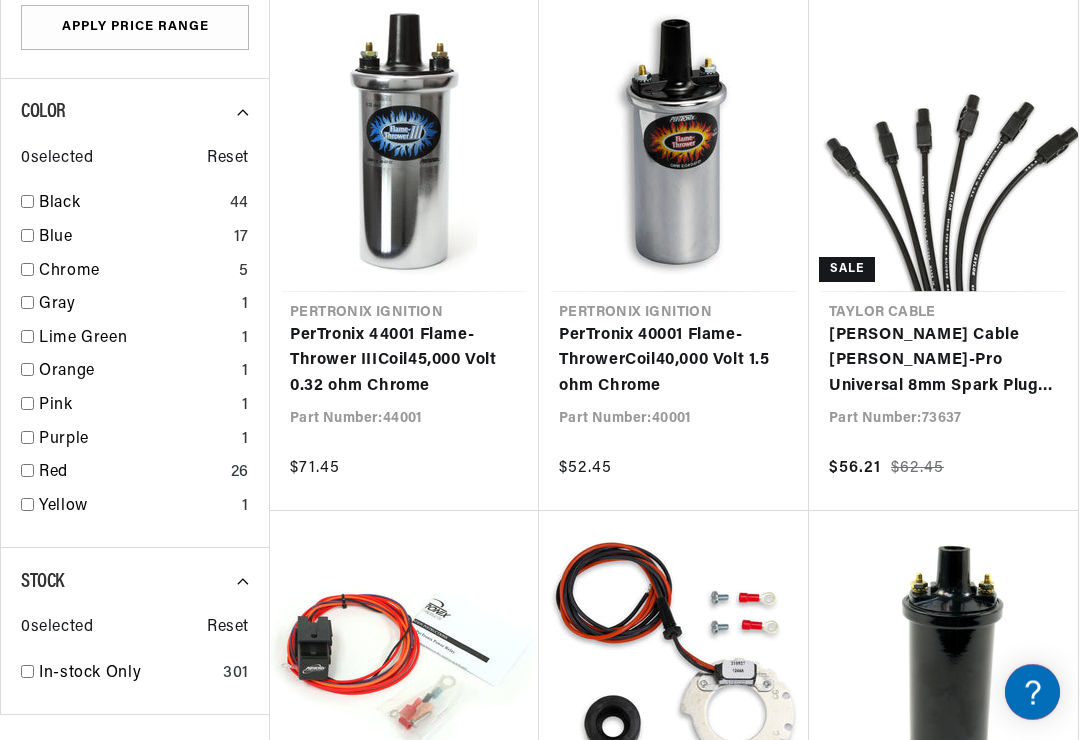 scroll, scrollTop: 3091, scrollLeft: 0, axis: vertical 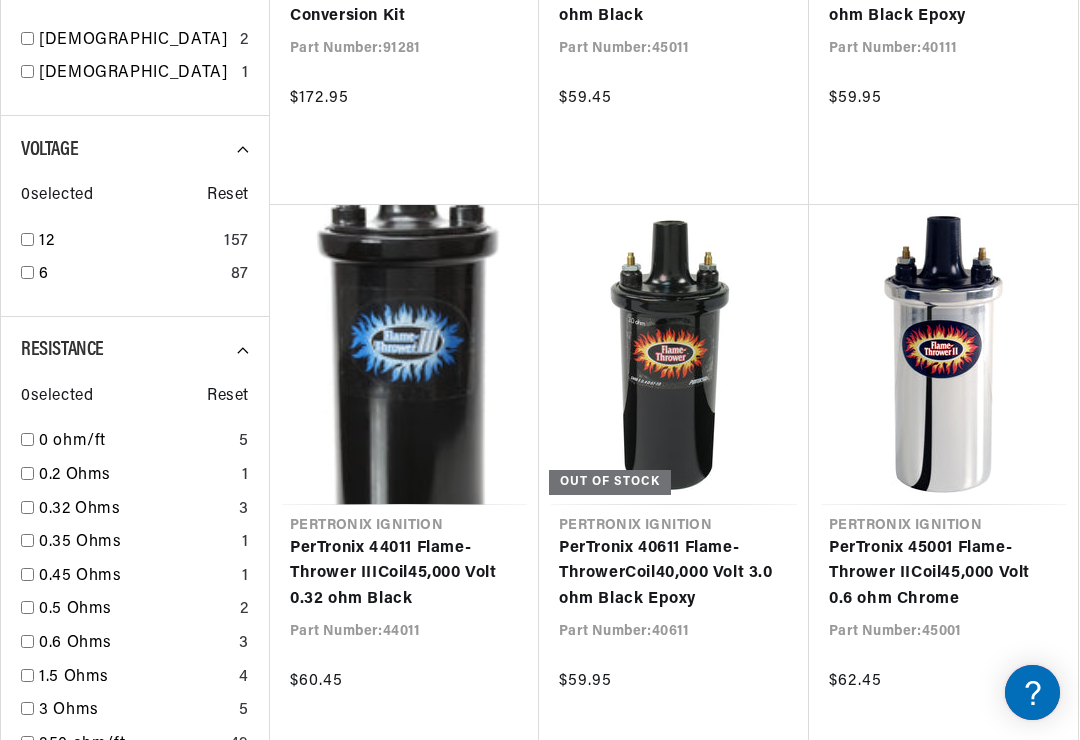 click on "PerTronix 45001 Flame-Thrower II  Coil  45,000 Volt 0.6 ohm Chrome" at bounding box center (943, 574) 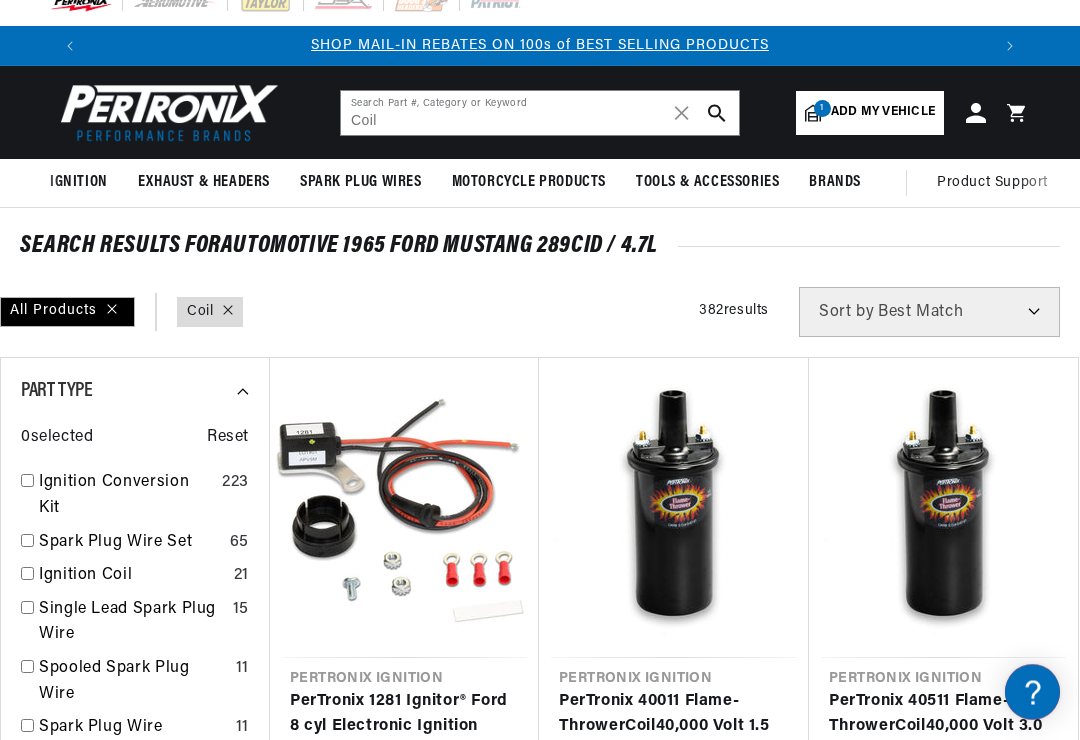 scroll, scrollTop: 0, scrollLeft: 0, axis: both 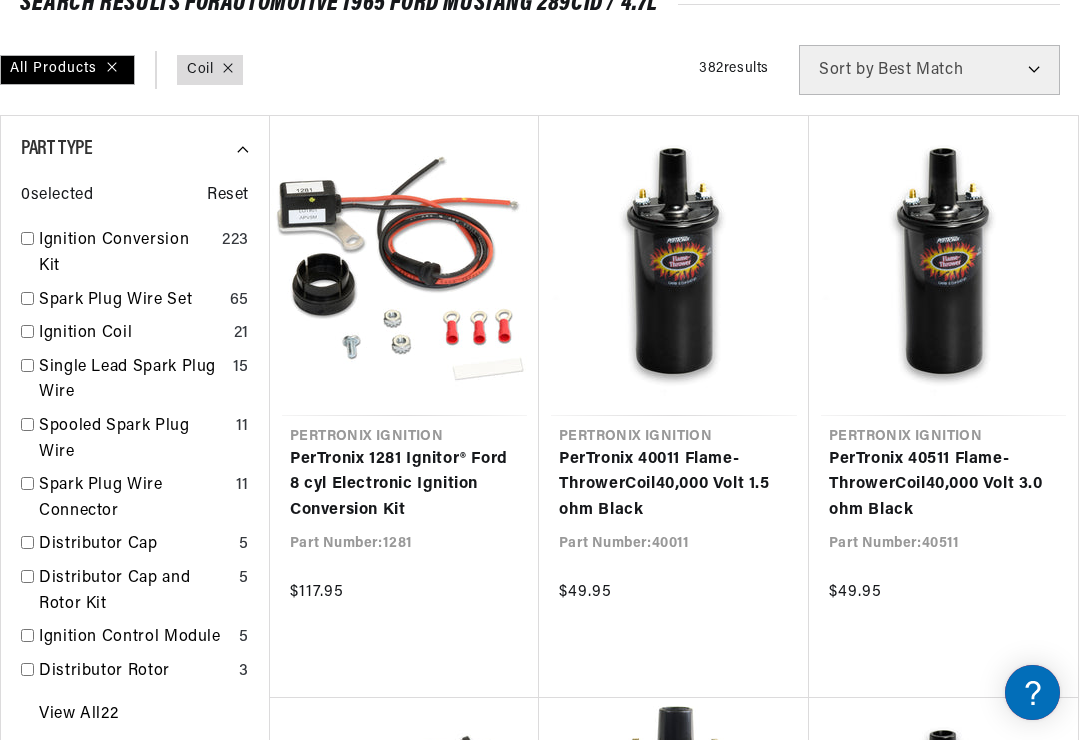 click on "PerTronix 40011 Flame-Thrower  Coil  40,000 Volt 1.5 ohm Black" at bounding box center (674, 485) 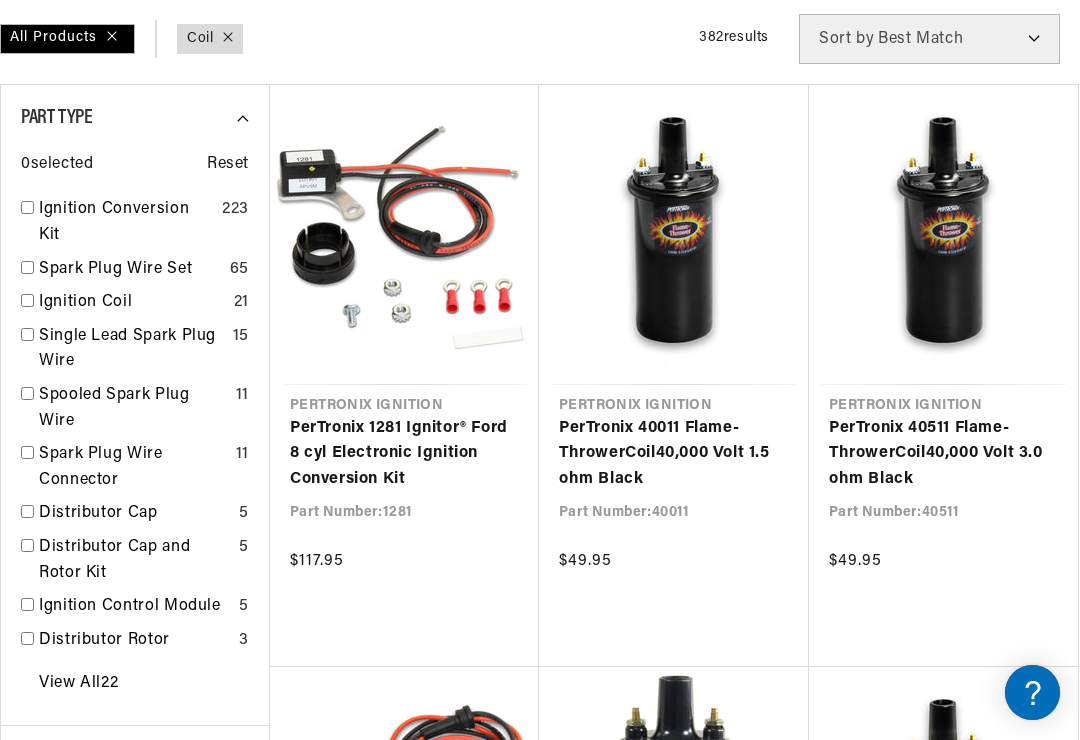 scroll, scrollTop: 0, scrollLeft: 1800, axis: horizontal 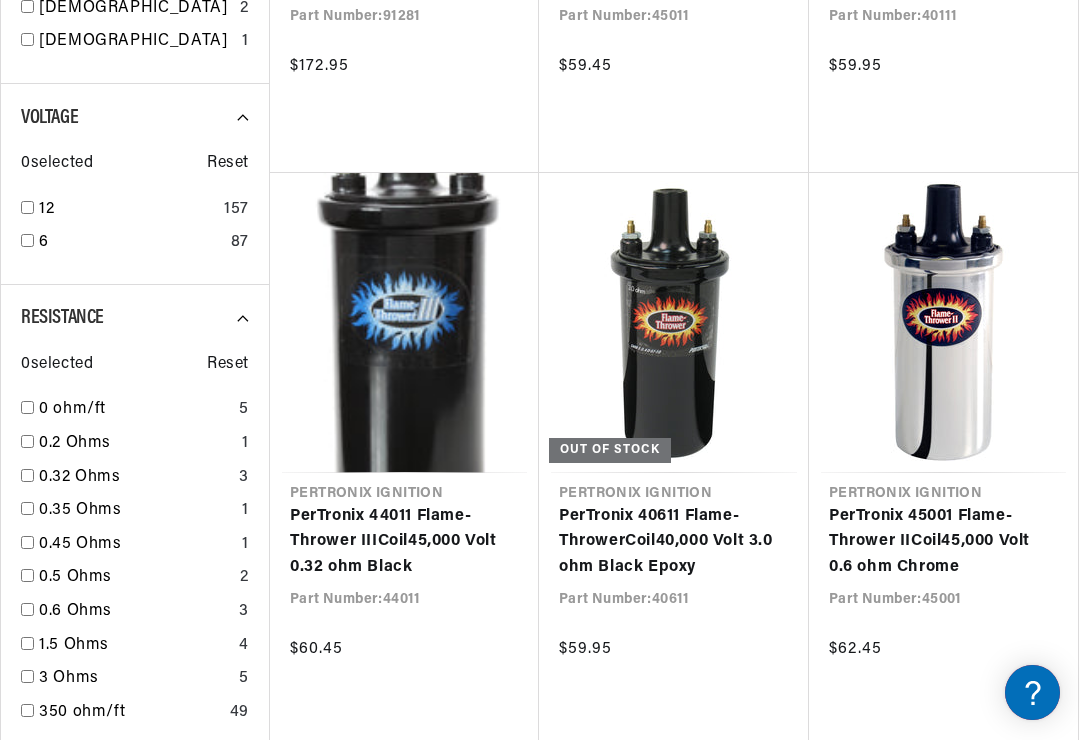 click on "PerTronix 45001 Flame-Thrower II  Coil  45,000 Volt 0.6 ohm Chrome" at bounding box center [943, 542] 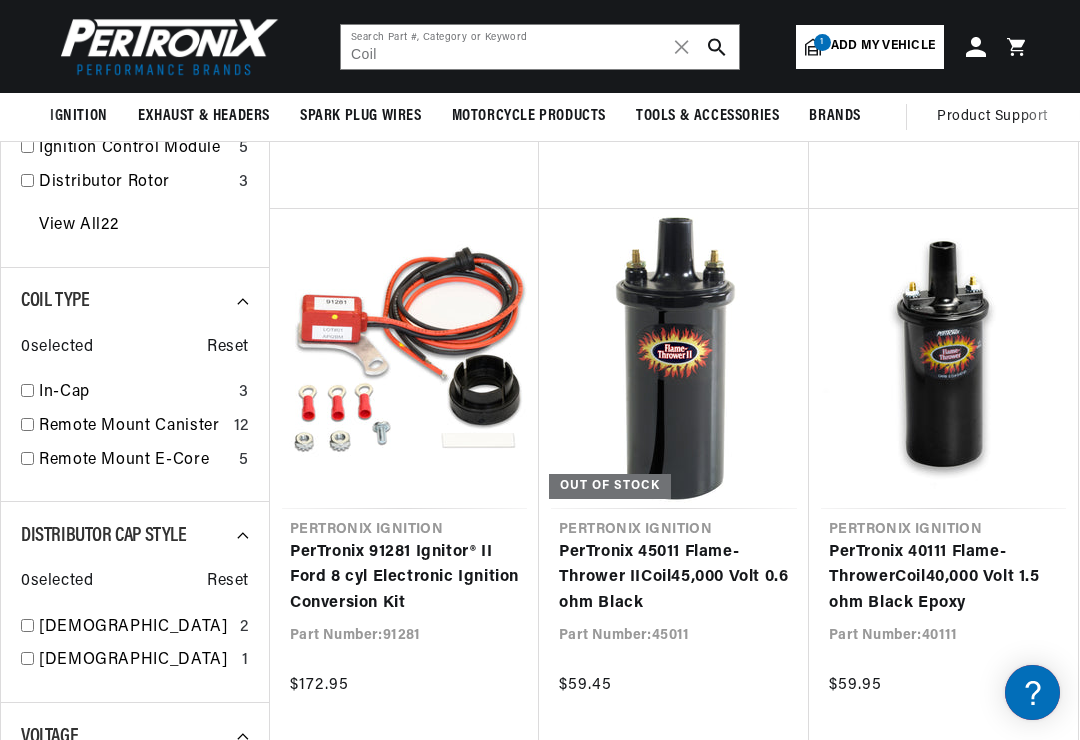 scroll, scrollTop: 733, scrollLeft: 0, axis: vertical 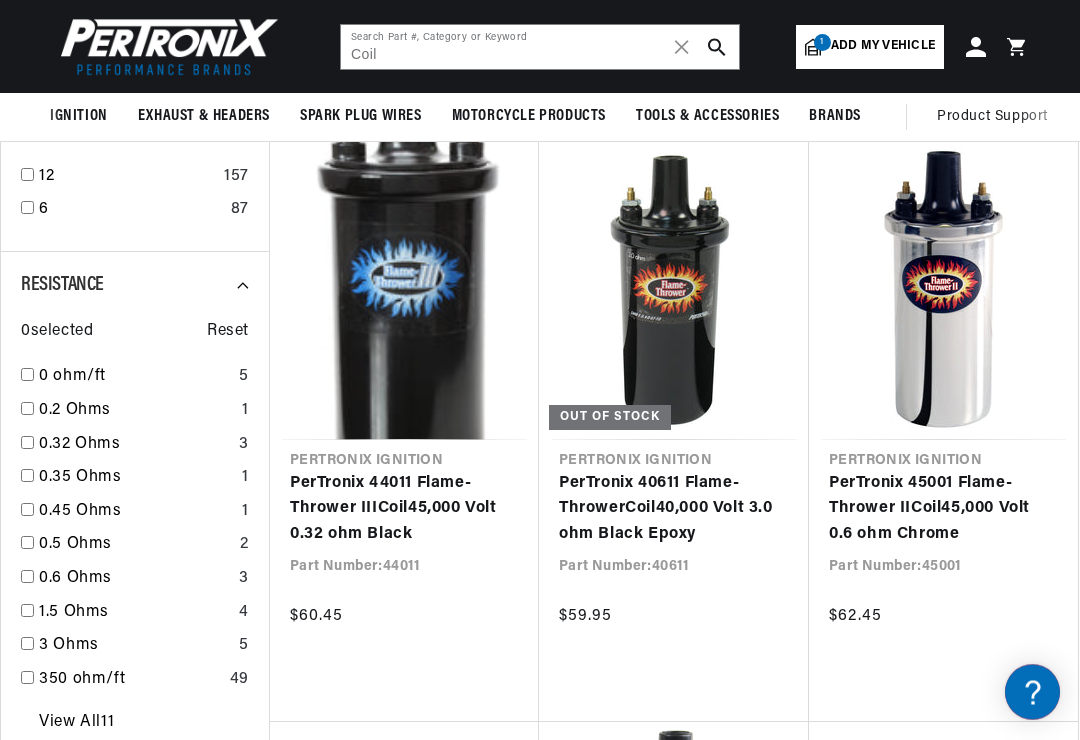 click on "PerTronix 45001 Flame-Thrower II  Coil  45,000 Volt 0.6 ohm Chrome" at bounding box center (943, 510) 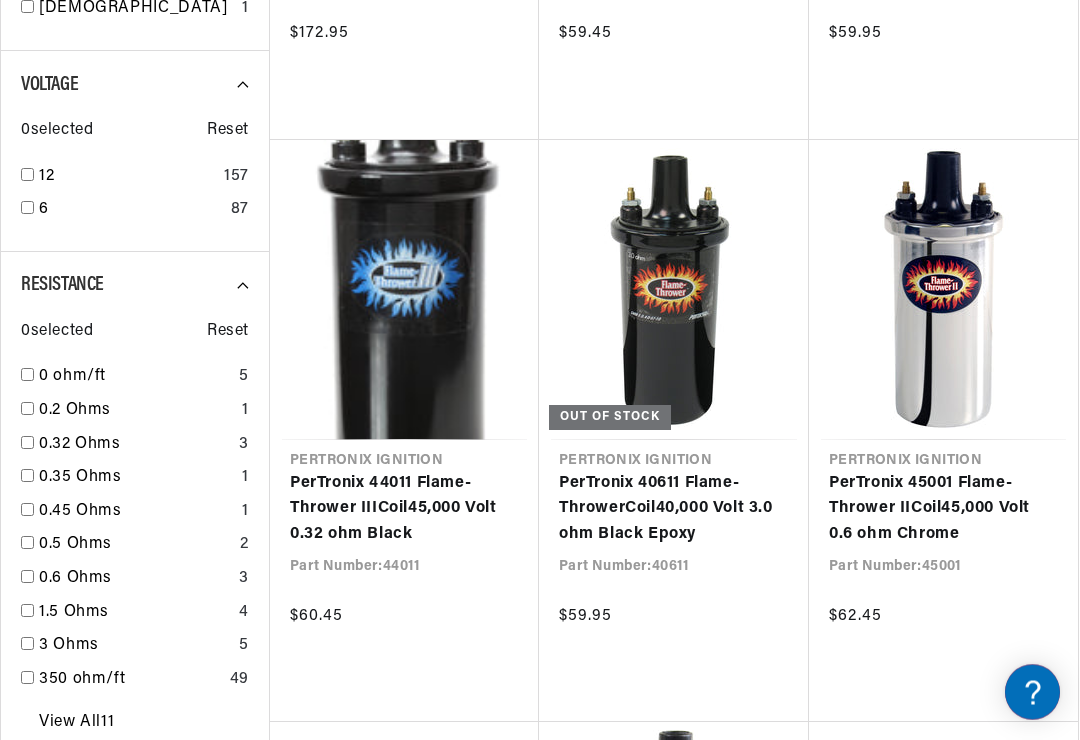 scroll, scrollTop: 0, scrollLeft: 900, axis: horizontal 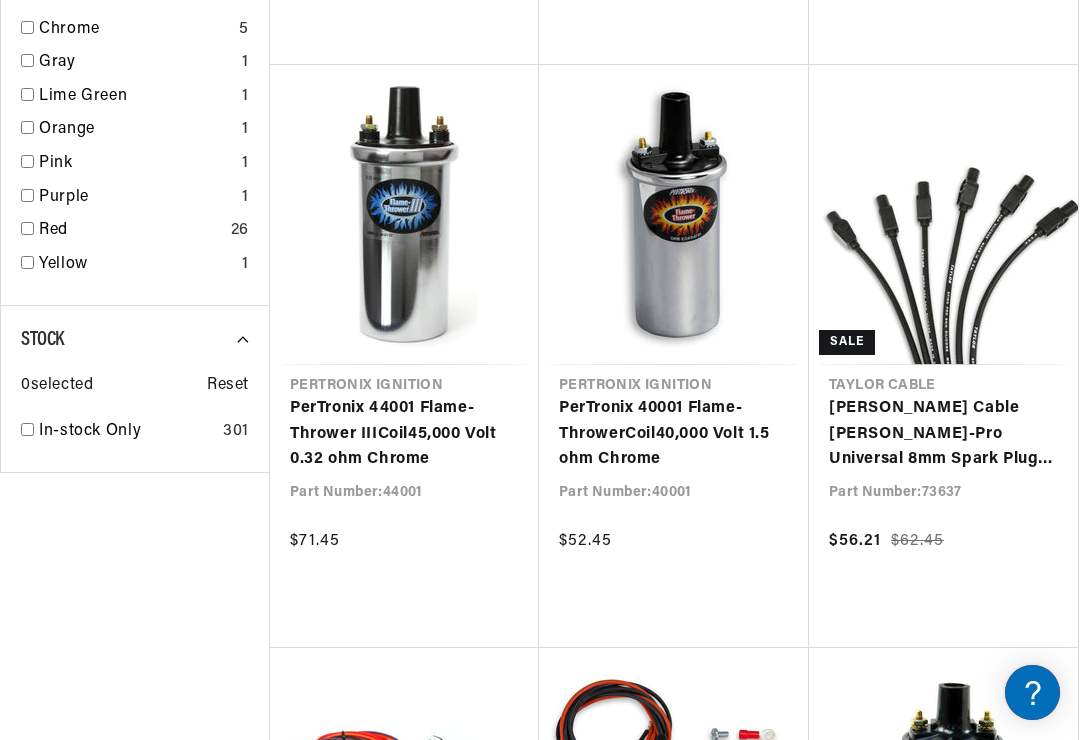 click on "PerTronix 40001 Flame-Thrower  Coil  40,000 Volt 1.5 ohm Chrome" at bounding box center [674, 434] 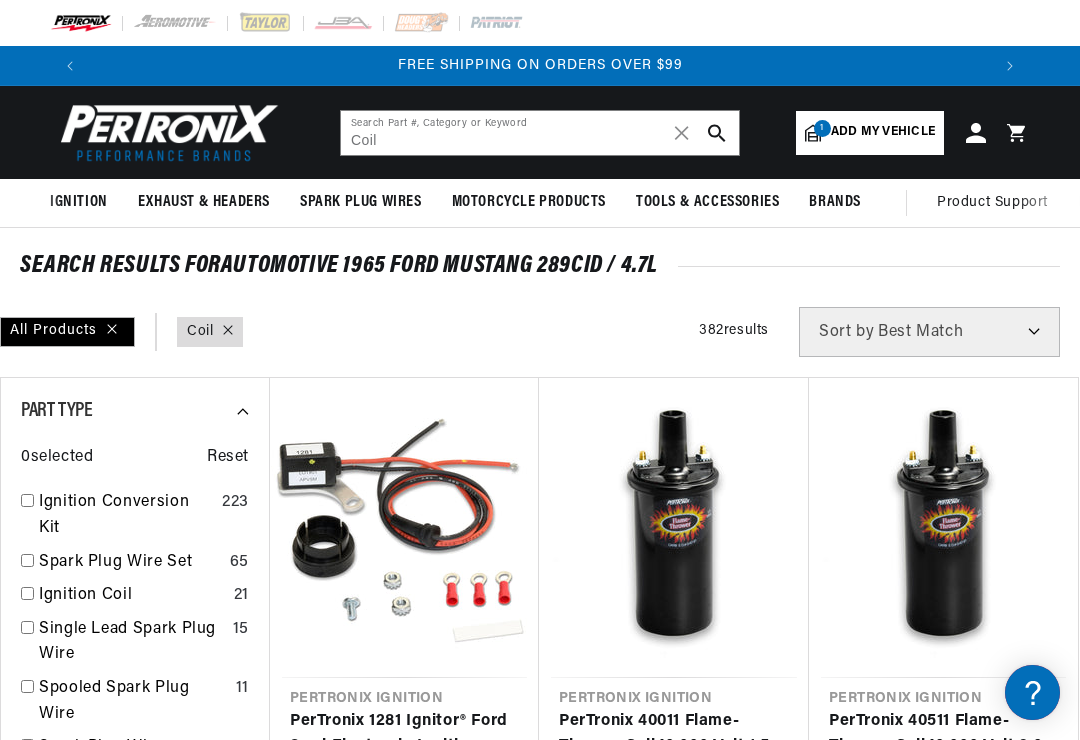 scroll, scrollTop: 3257, scrollLeft: 0, axis: vertical 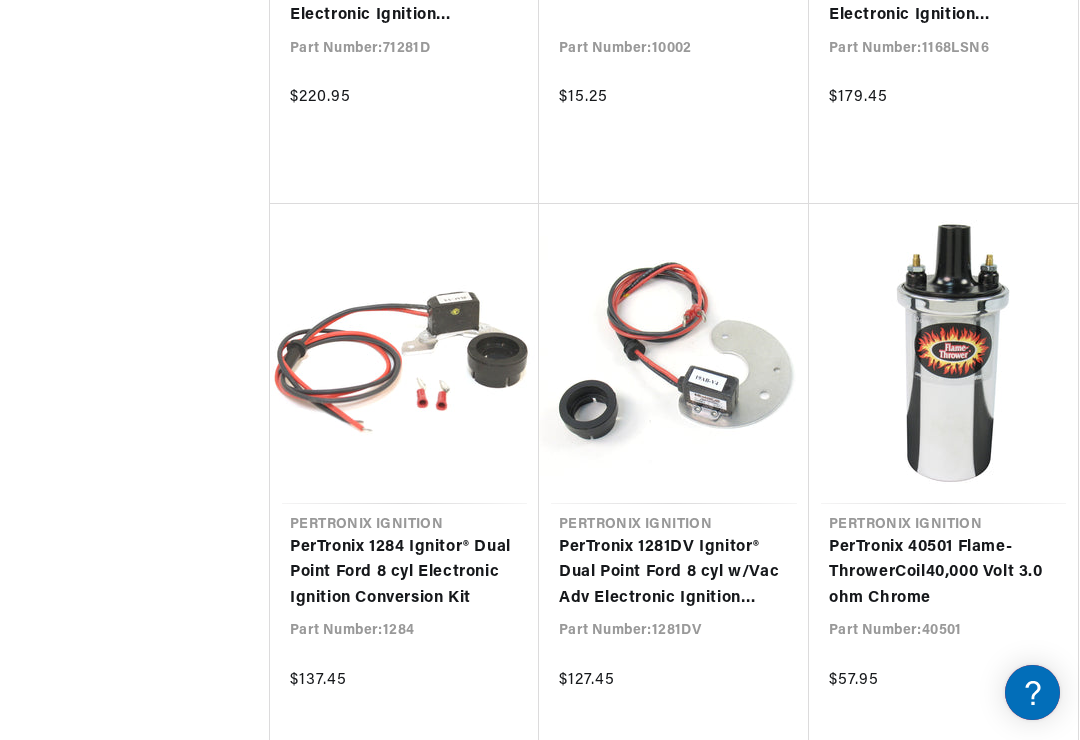click on "PerTronix 40501 Flame-Thrower  Coil  40,000 Volt 3.0 ohm Chrome" at bounding box center (943, 573) 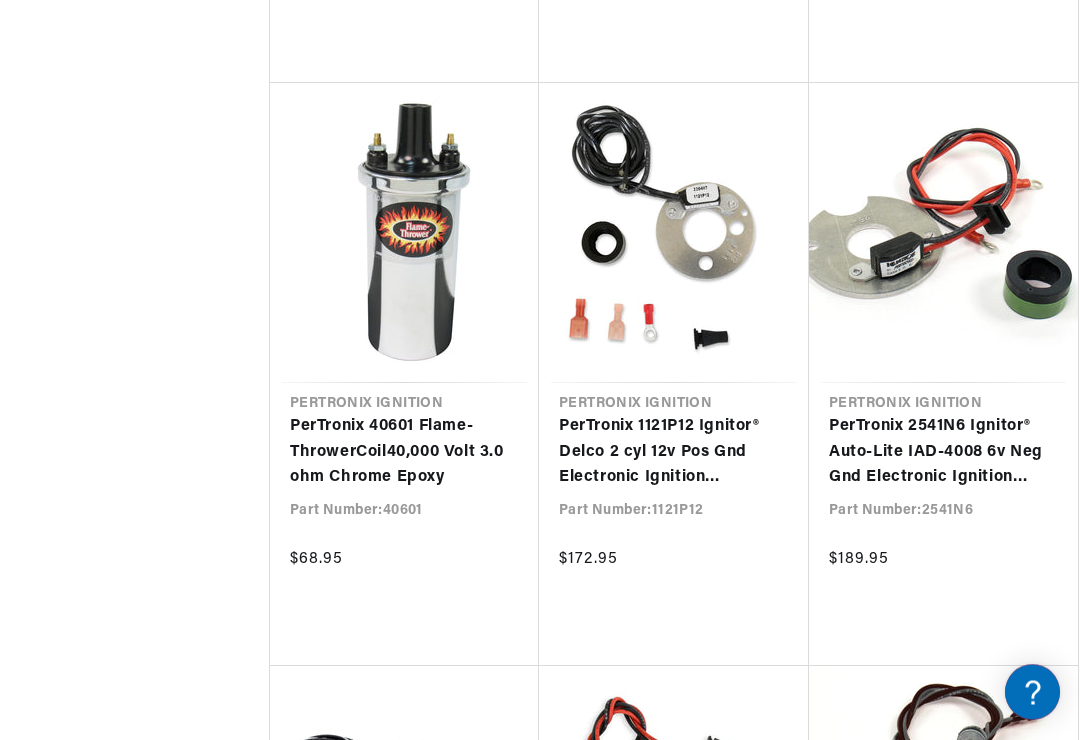 scroll, scrollTop: 7874, scrollLeft: 0, axis: vertical 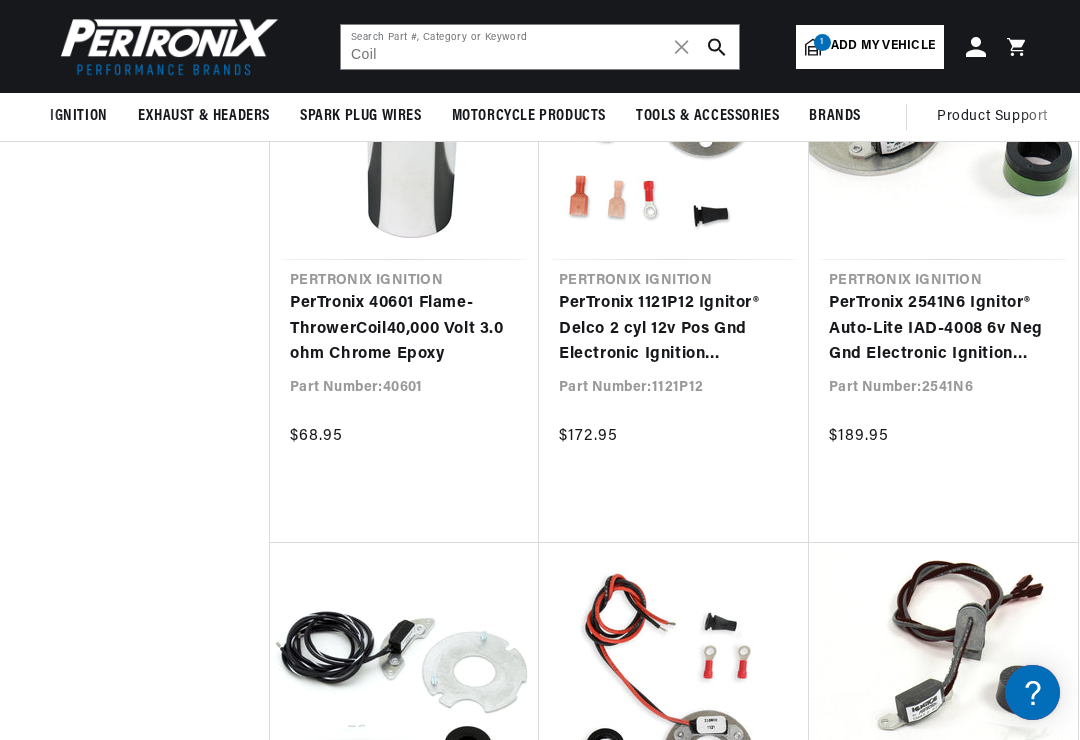 click on "PerTronix 40601 Flame-Thrower  Coil  40,000 Volt 3.0 ohm Chrome Epoxy" at bounding box center [404, 329] 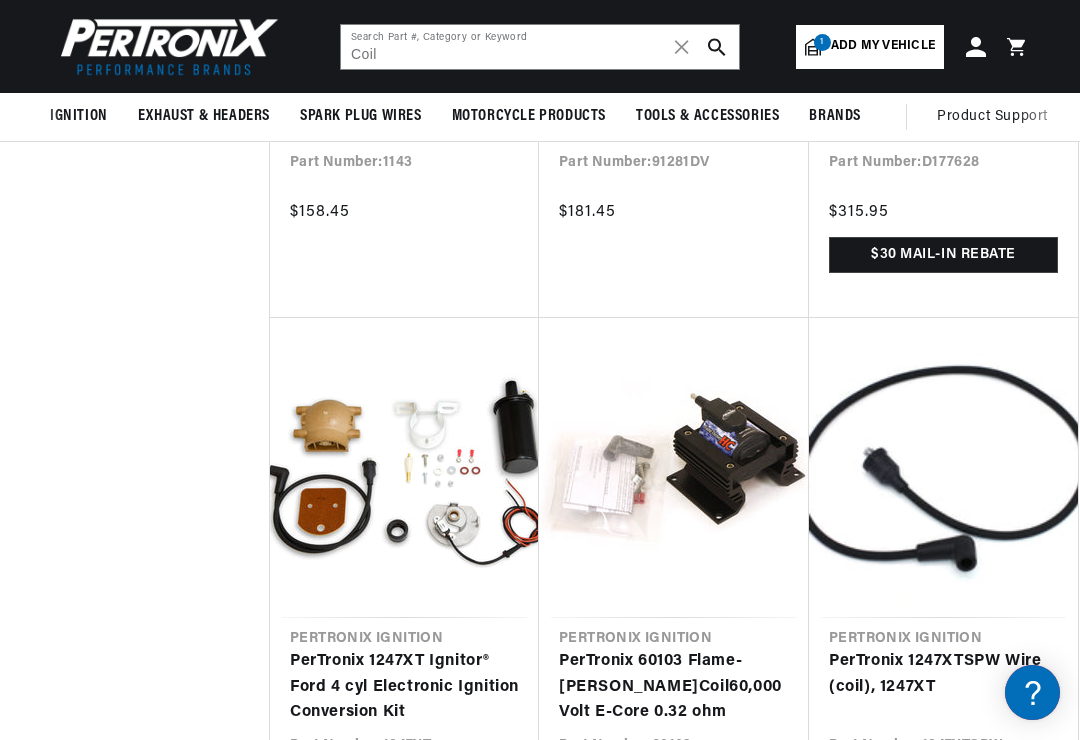 scroll, scrollTop: 6440, scrollLeft: 0, axis: vertical 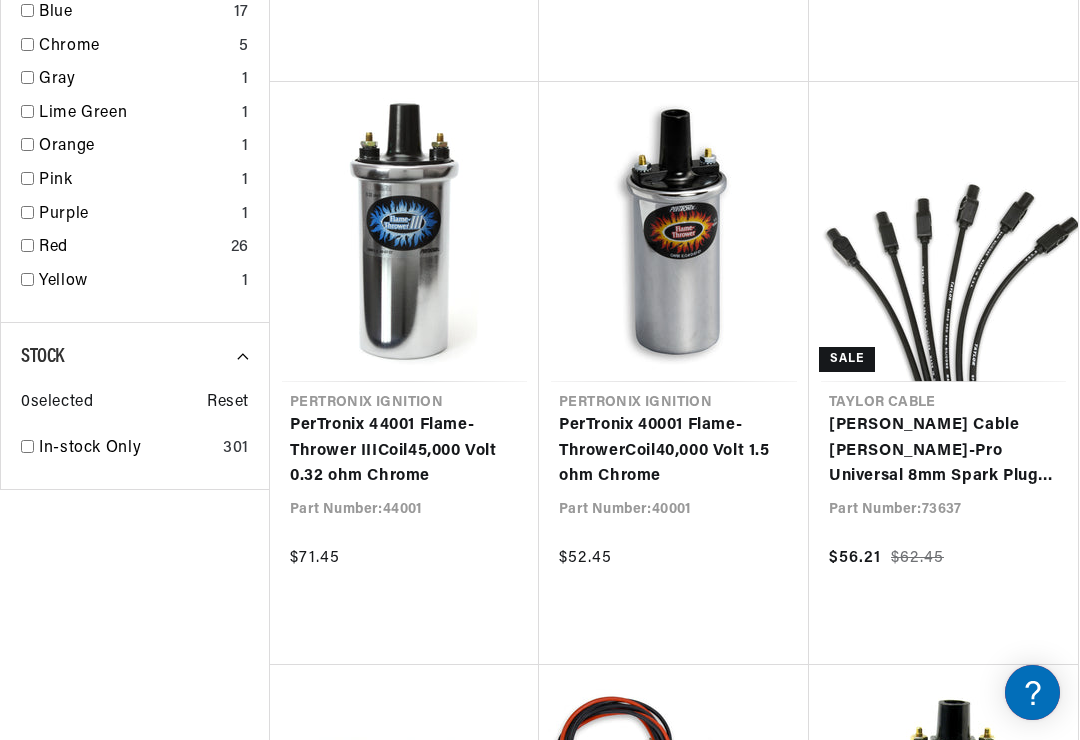 click on "PerTronix 40001 Flame-Thrower  Coil  40,000 Volt 1.5 ohm Chrome" at bounding box center [674, 451] 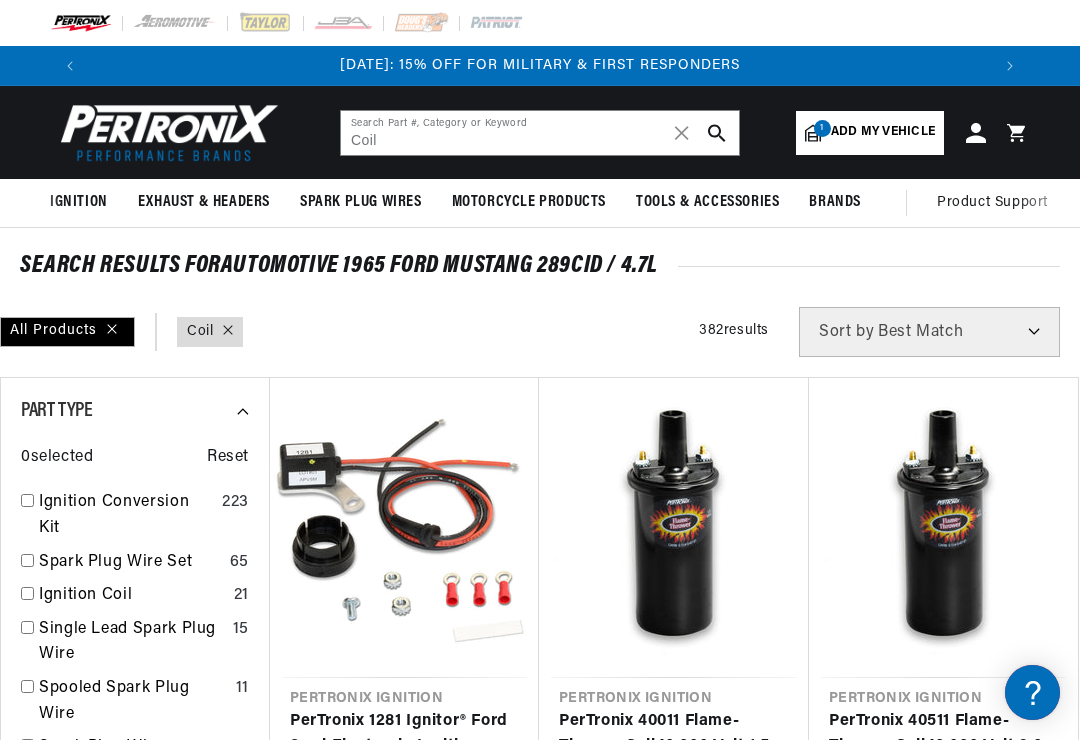 scroll, scrollTop: 3241, scrollLeft: 0, axis: vertical 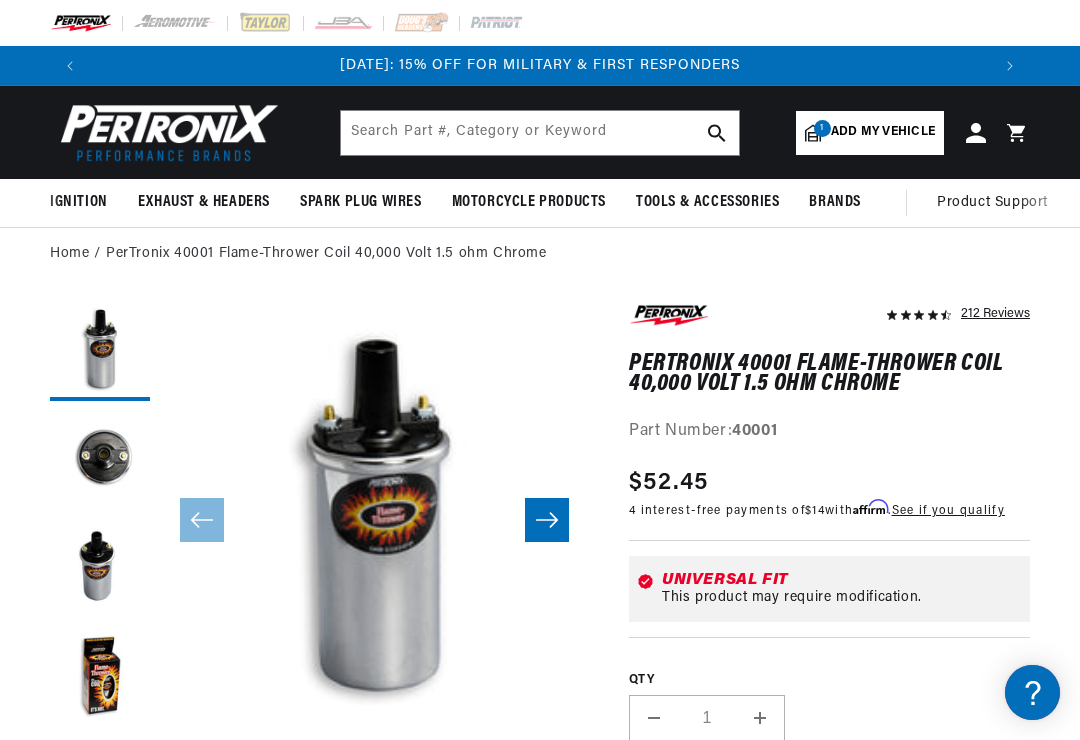 click at bounding box center [100, 461] 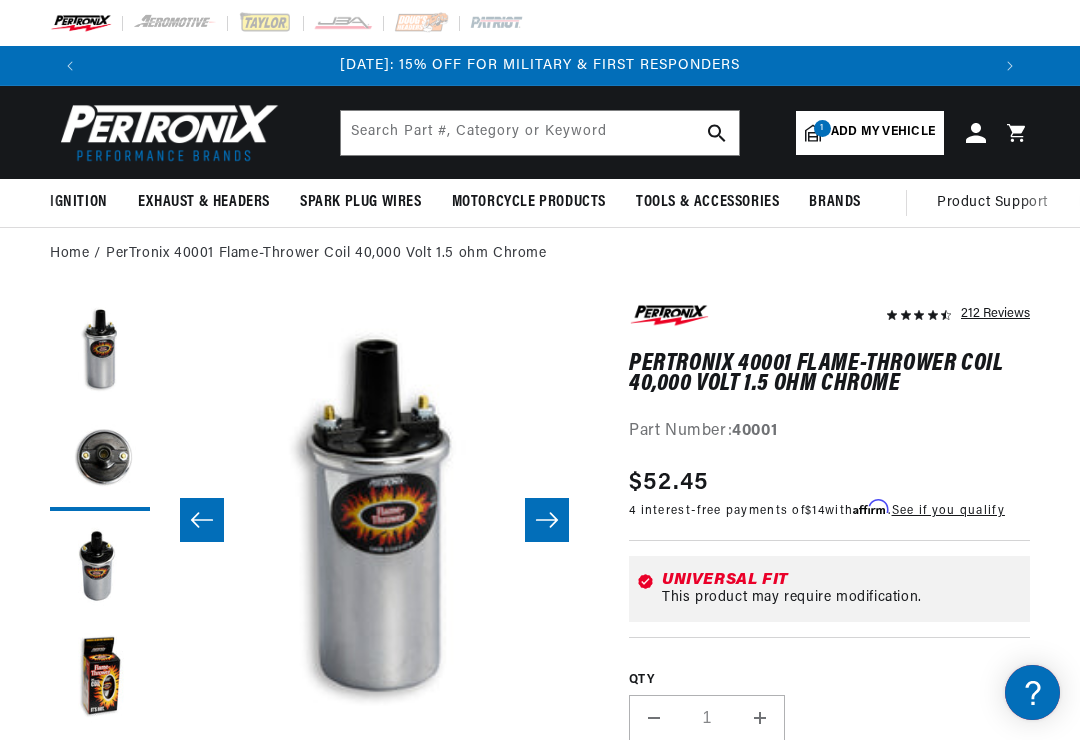 scroll, scrollTop: 0, scrollLeft: 355, axis: horizontal 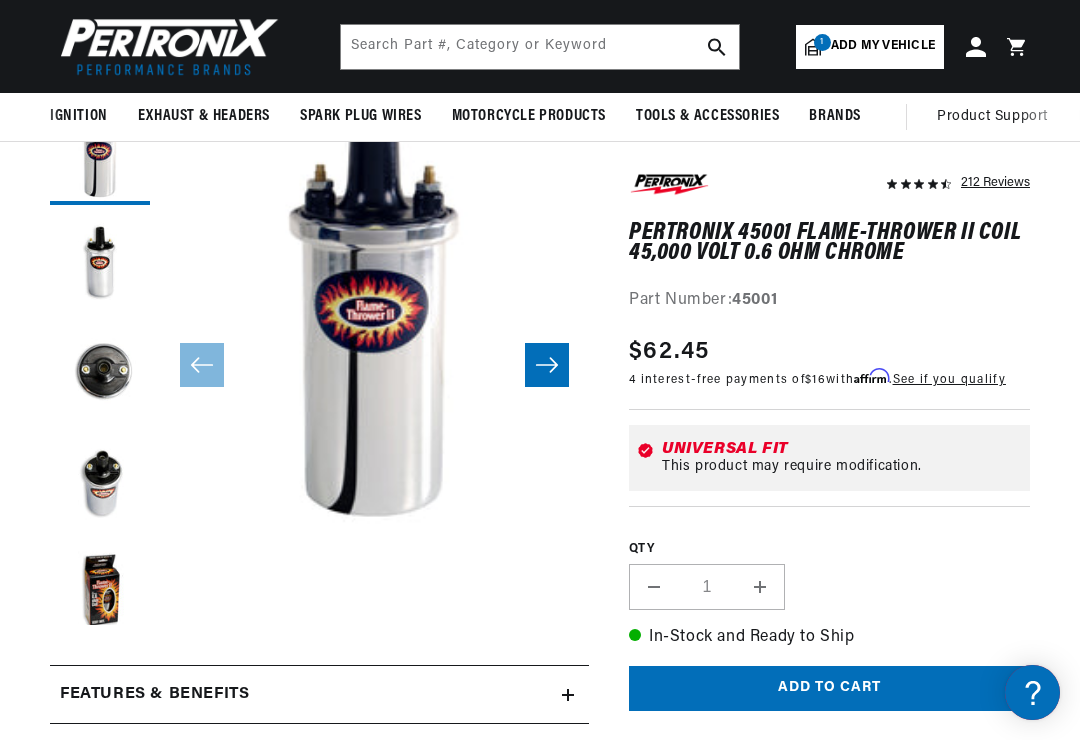click at bounding box center [100, 375] 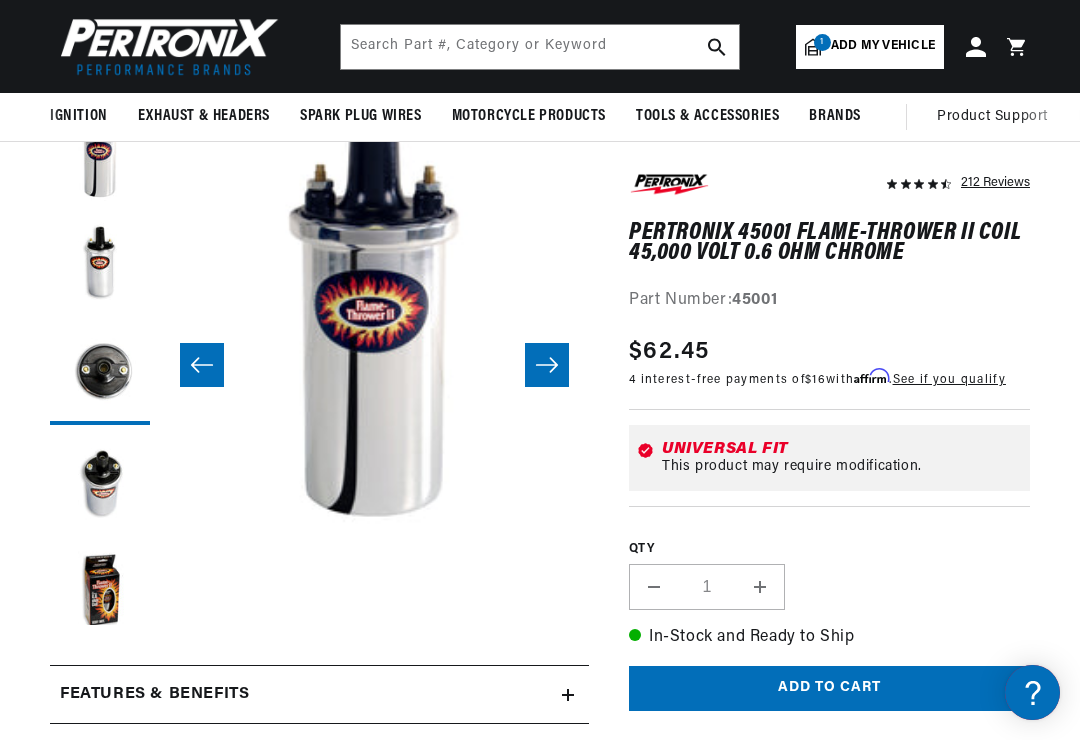 scroll, scrollTop: 0, scrollLeft: 900, axis: horizontal 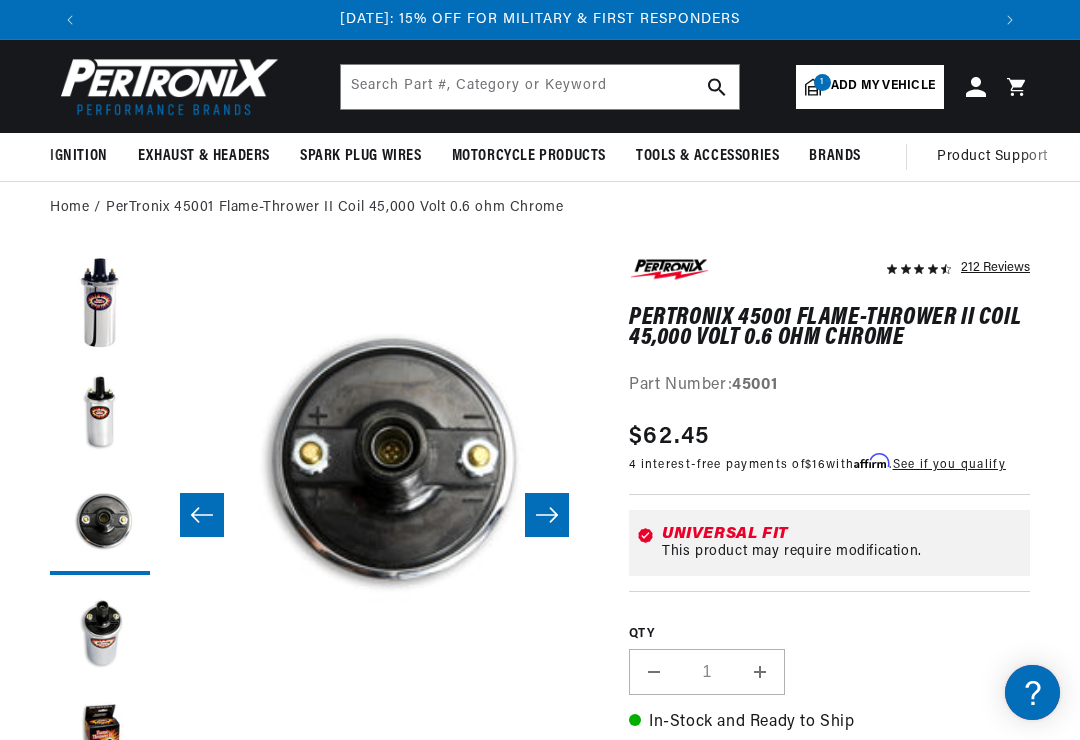 click 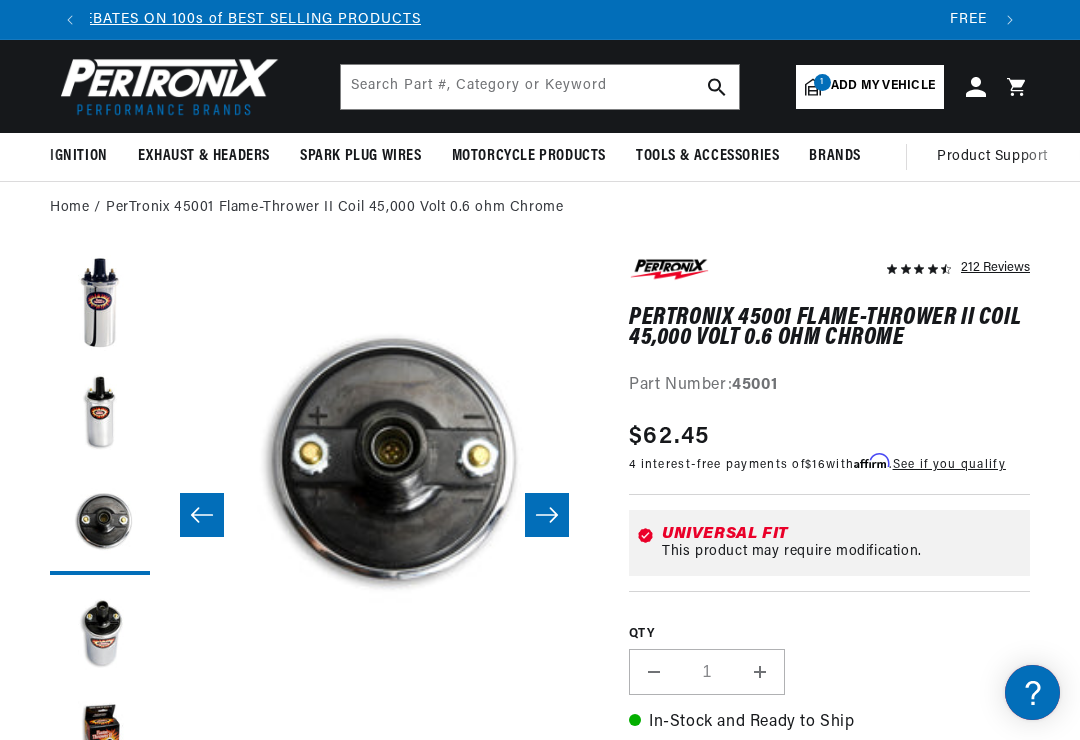 scroll, scrollTop: 0, scrollLeft: 1800, axis: horizontal 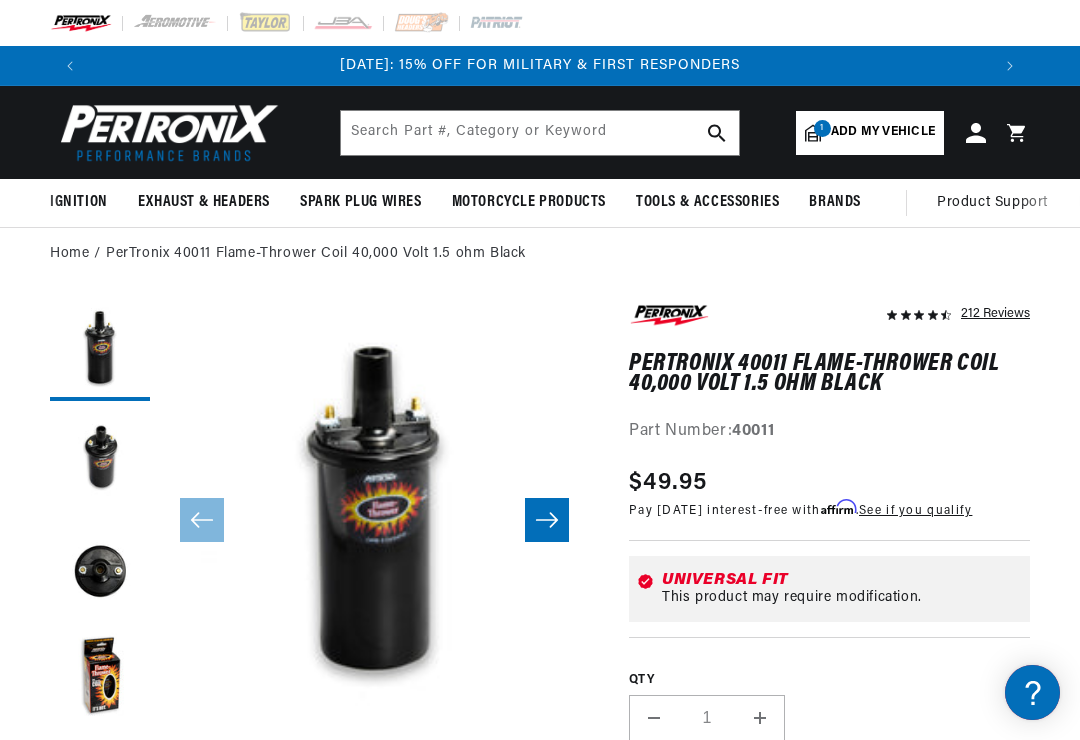 click at bounding box center (100, 571) 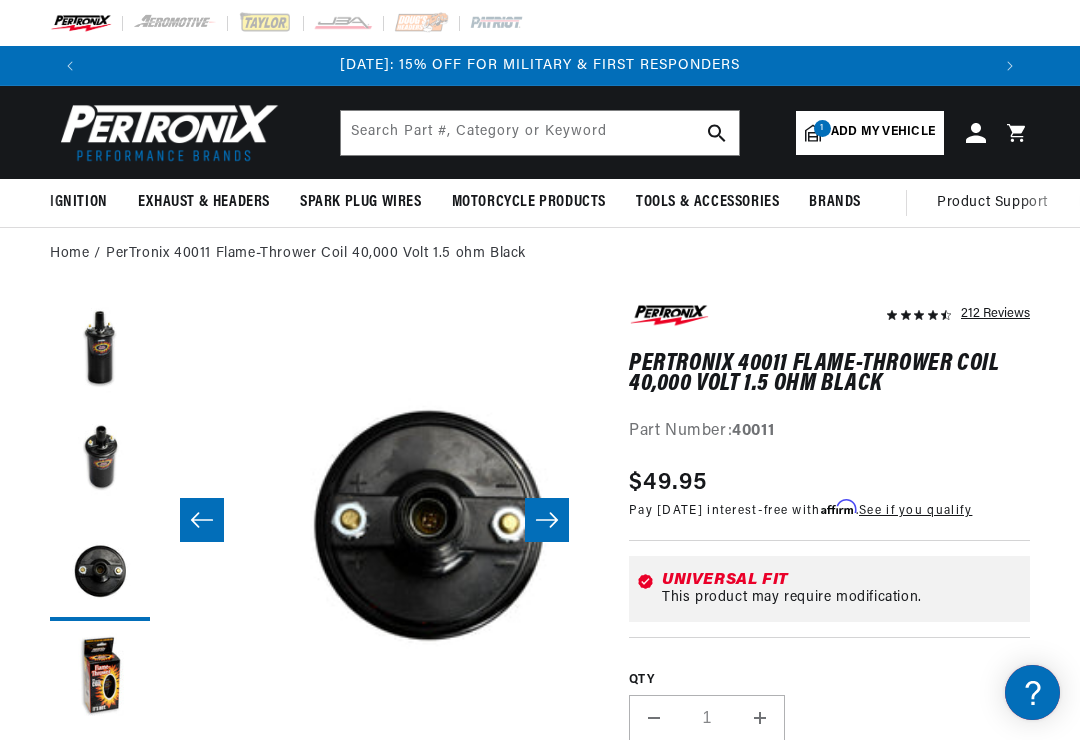 scroll, scrollTop: 0, scrollLeft: 858, axis: horizontal 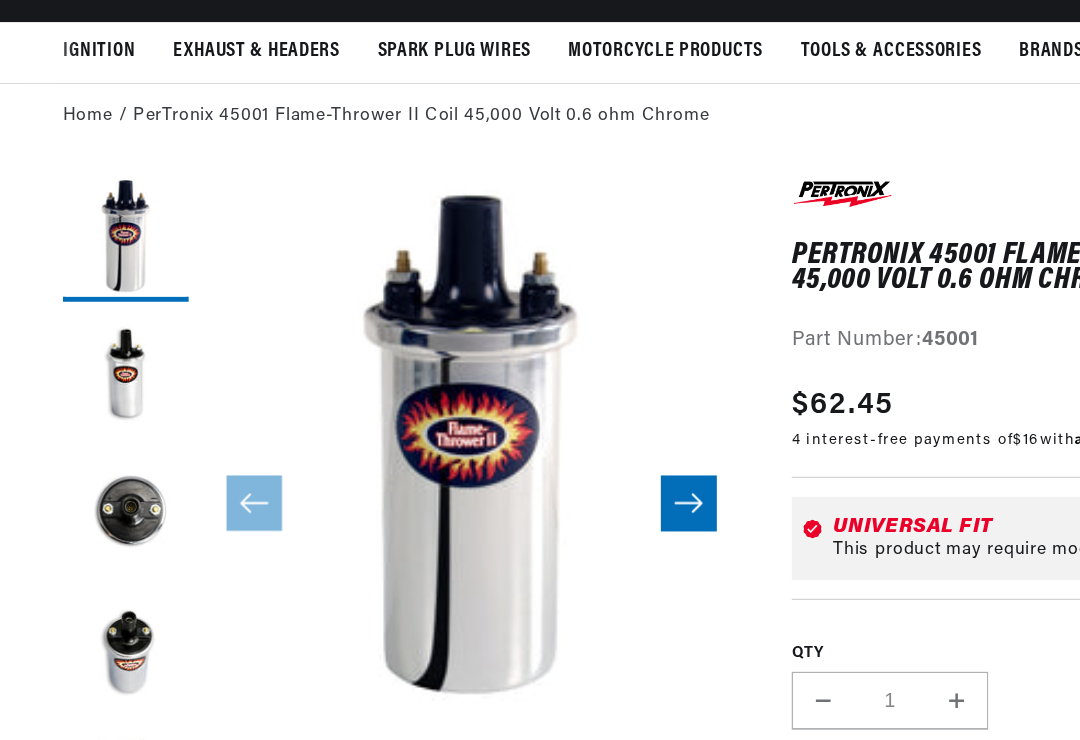 click on "Open media 1 in modal" at bounding box center (160, 693) 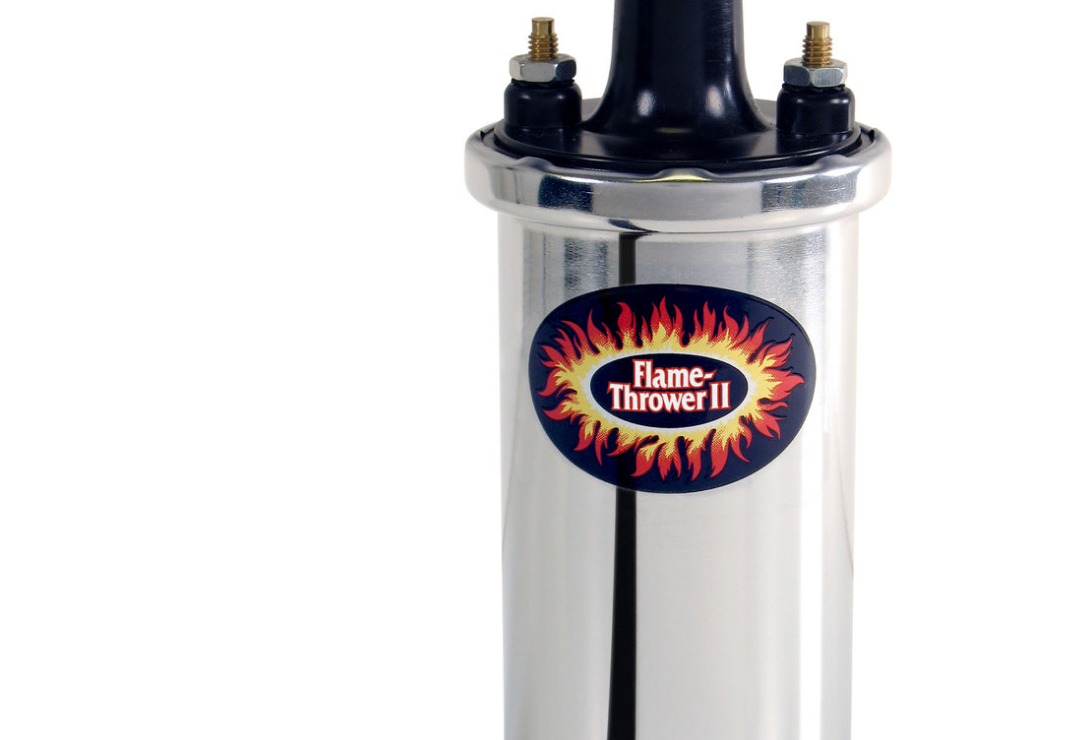 scroll, scrollTop: 16, scrollLeft: 0, axis: vertical 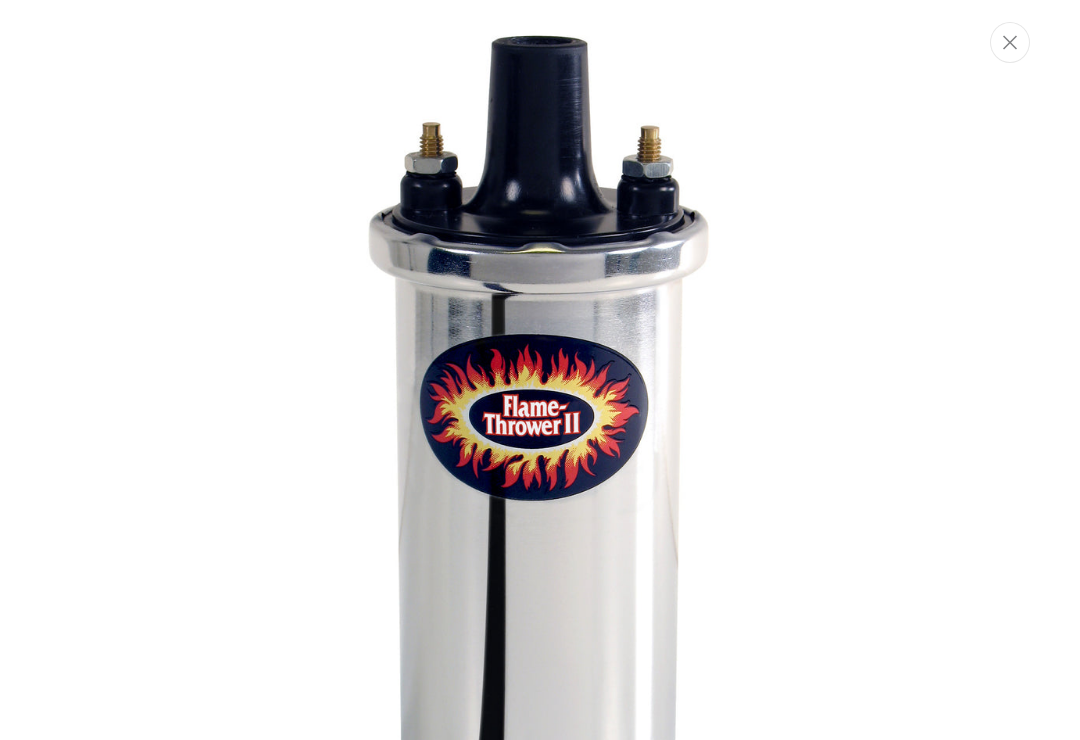 click 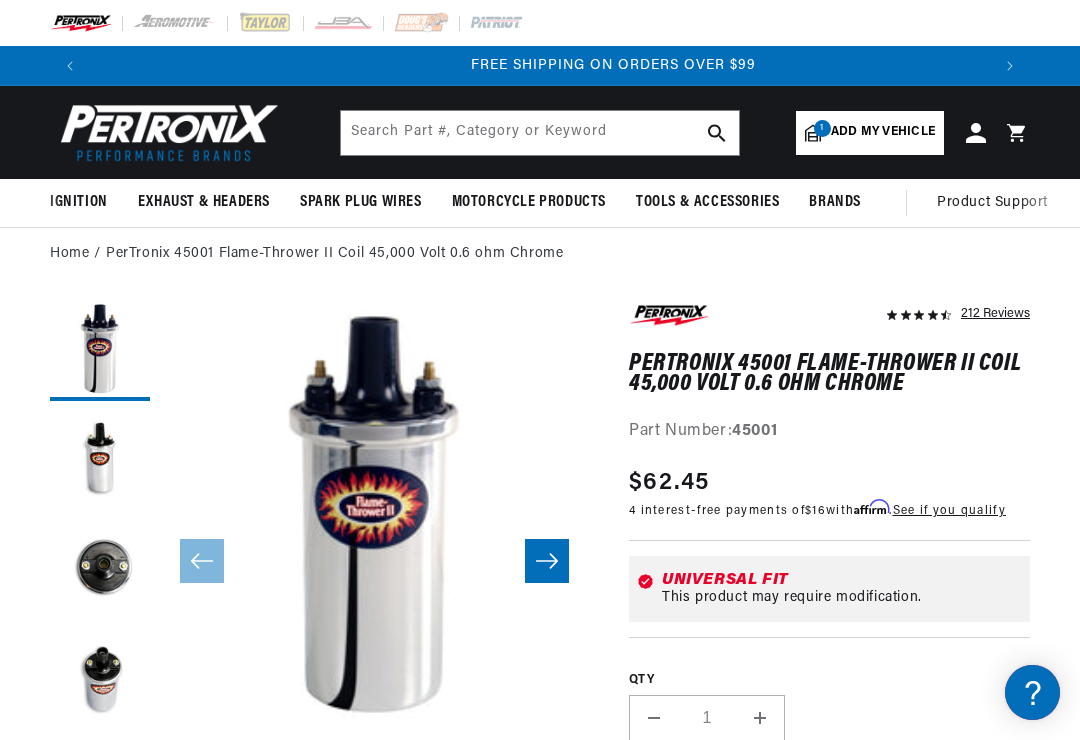 scroll, scrollTop: 0, scrollLeft: 1800, axis: horizontal 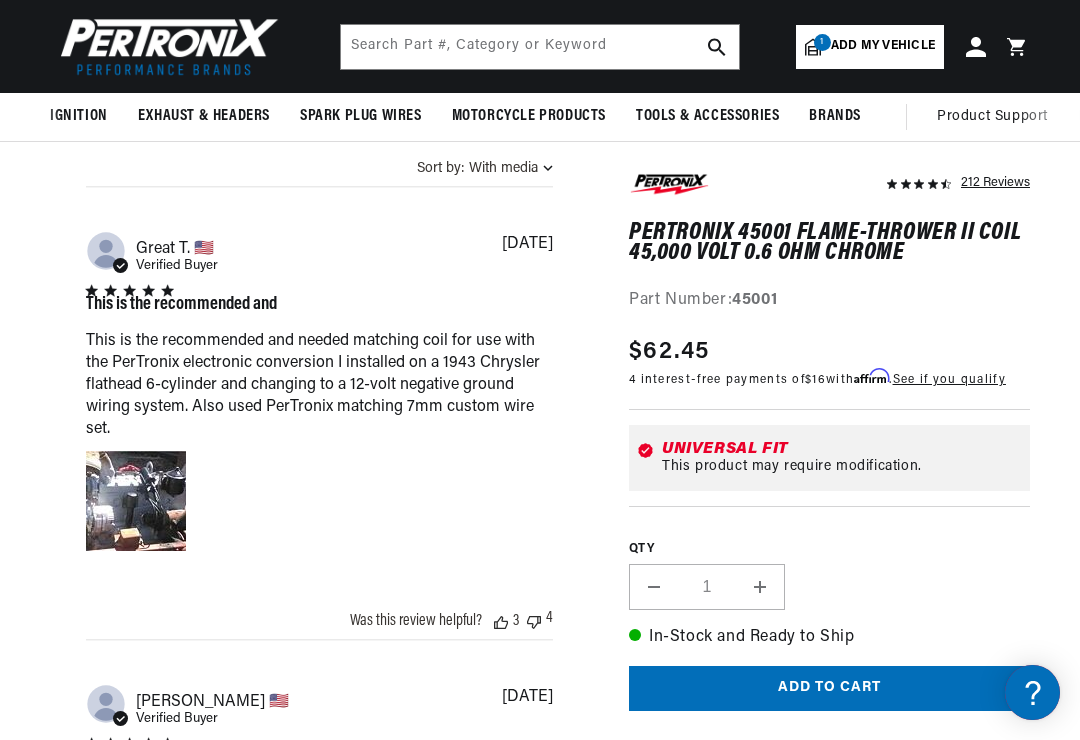 click on "Abstract user icon Great T. 🇺🇸 Verified Buyer This is the recommended and This is the recommended and needed matching coil for use with the PerTronix electronic conversion I installed on a 1943 Chrysler flathead 6-cylinder and changing to a 12-volt negative ground wiring system. Also used PerTronix matching 7mm custom wire set. read more about content This is the recommended and needed Published date 04/21/24 Was this review helpful? 3 4 Abstract user icon Alfonso D. 🇺🇸 Verified Buyer I installed the coil on I installed the coil on my 49 GMC s part on my 6v to 12 v conversion. I installed it within the original distributor. This made the truck run rough, back fire and shut off. After installing the igniter the truck started as soon as I clicked the switch and hit the starter pedal. This is the first time... Read more read more about content I installed the coil on my 49 GMC Published date 12/12/23 Was this review helpful? 4 1 Abstract user icon alex s. 🇺🇸 Verified Buyer Published date 0 1 4" at bounding box center [319, 1090] 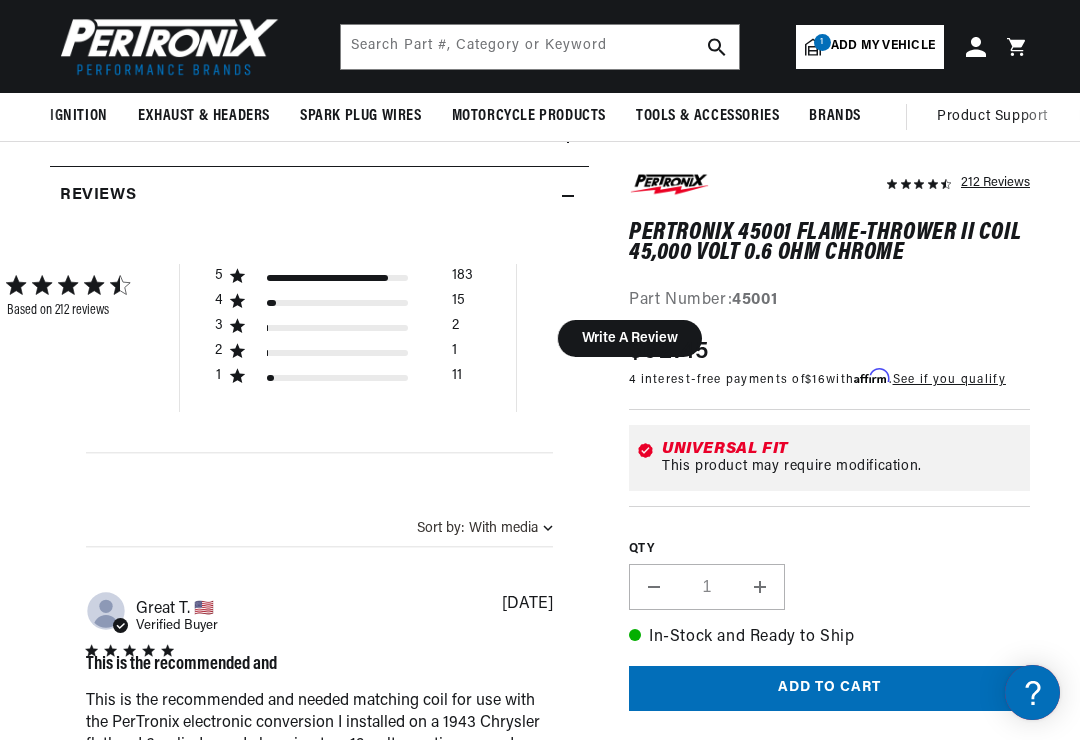 scroll, scrollTop: 980, scrollLeft: 0, axis: vertical 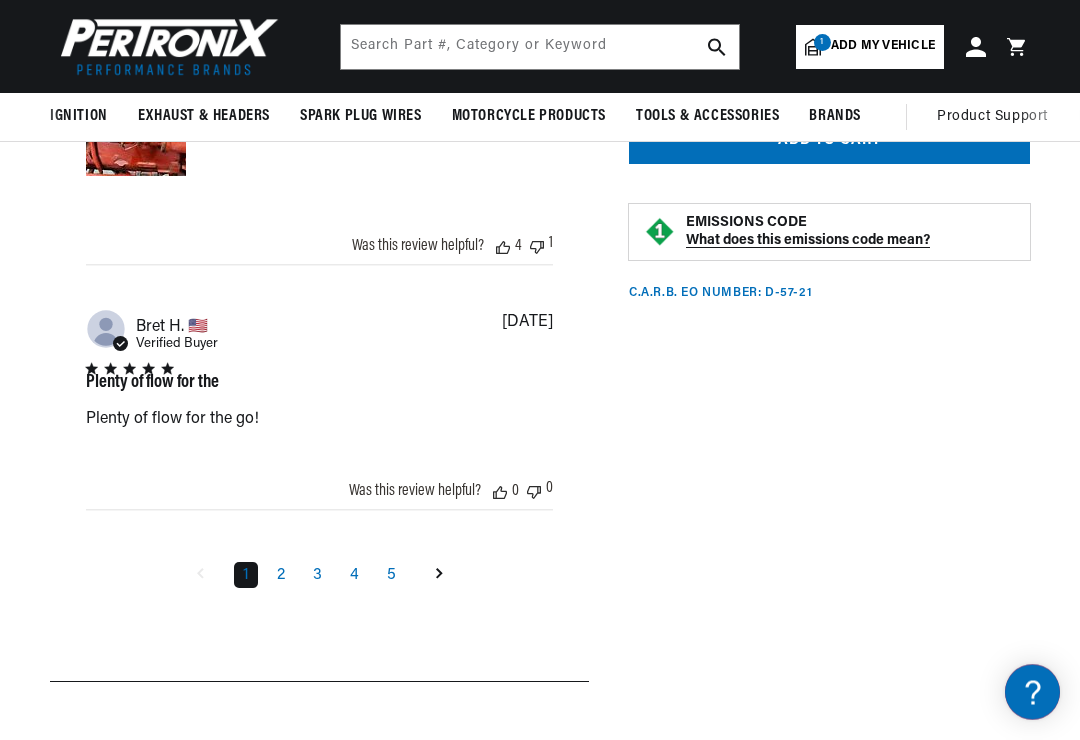 click 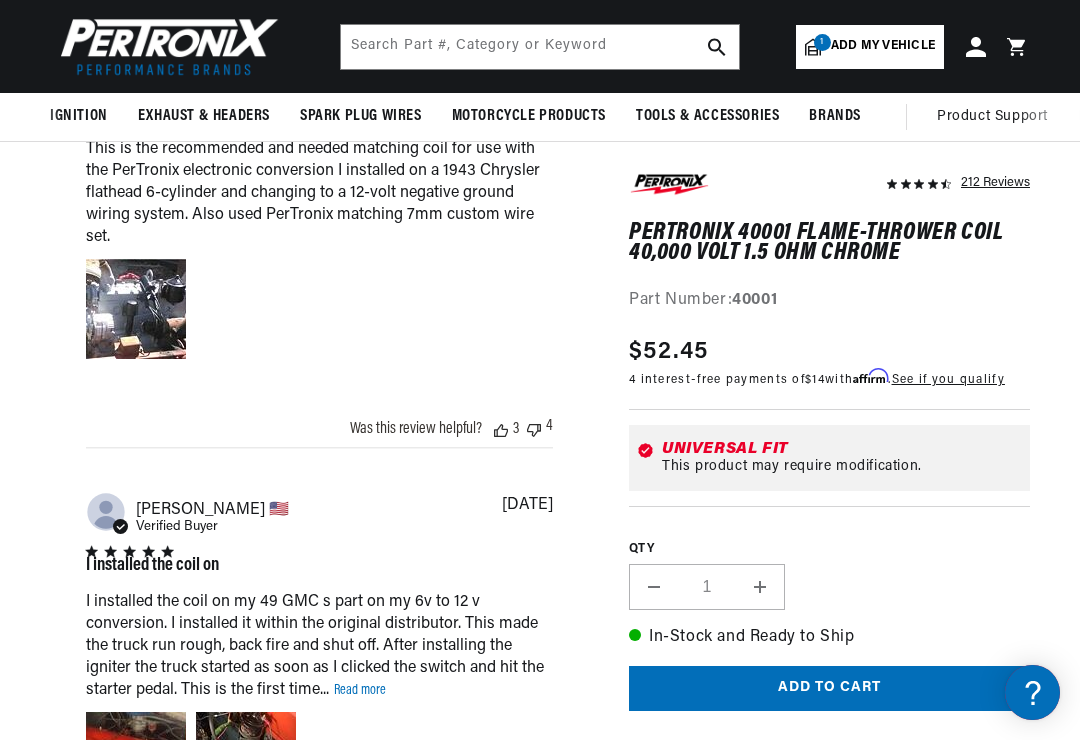 scroll, scrollTop: 1458, scrollLeft: 0, axis: vertical 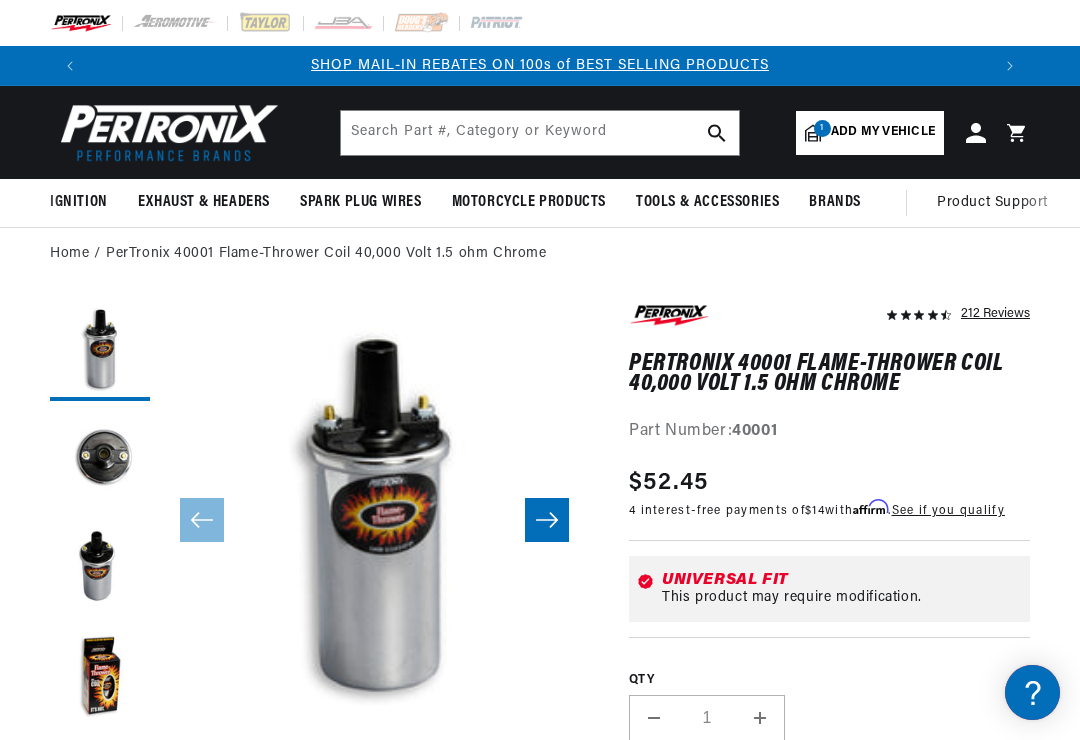 click at bounding box center [100, 351] 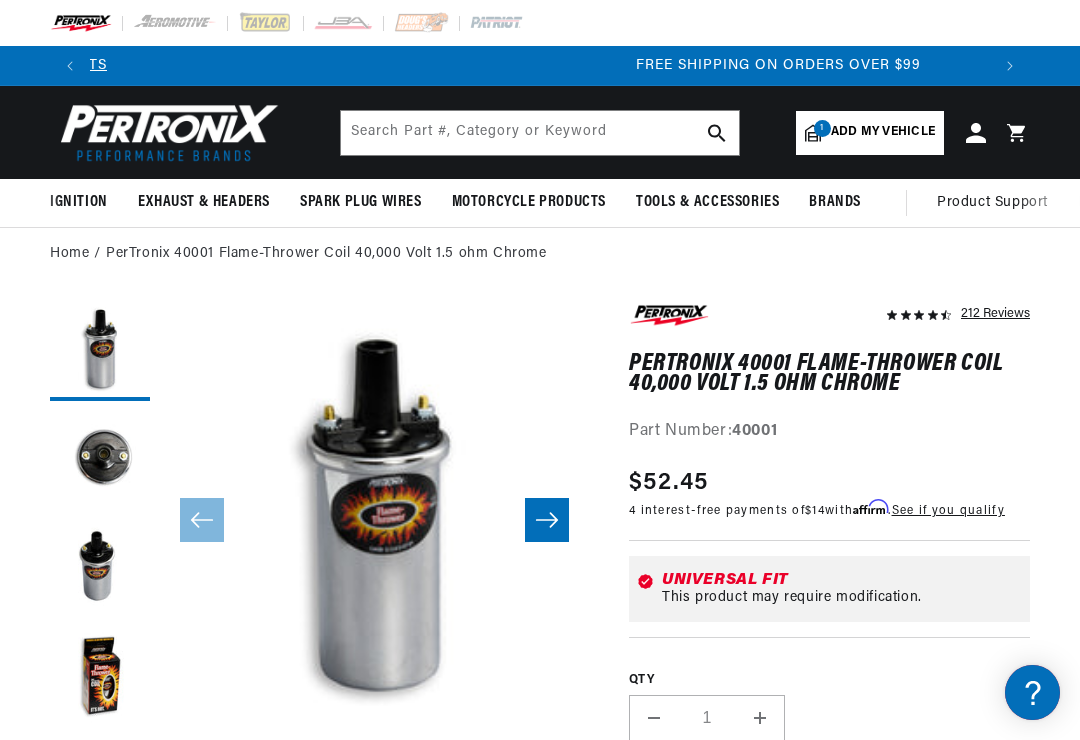 scroll, scrollTop: 0, scrollLeft: 1800, axis: horizontal 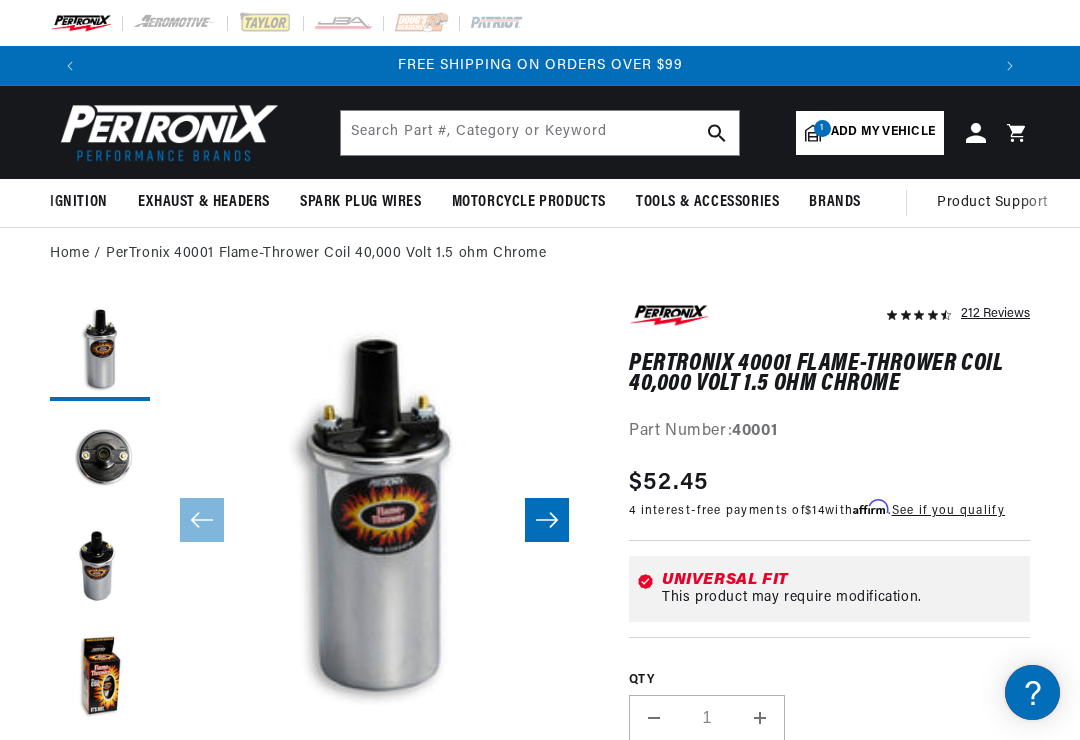 click at bounding box center (100, 461) 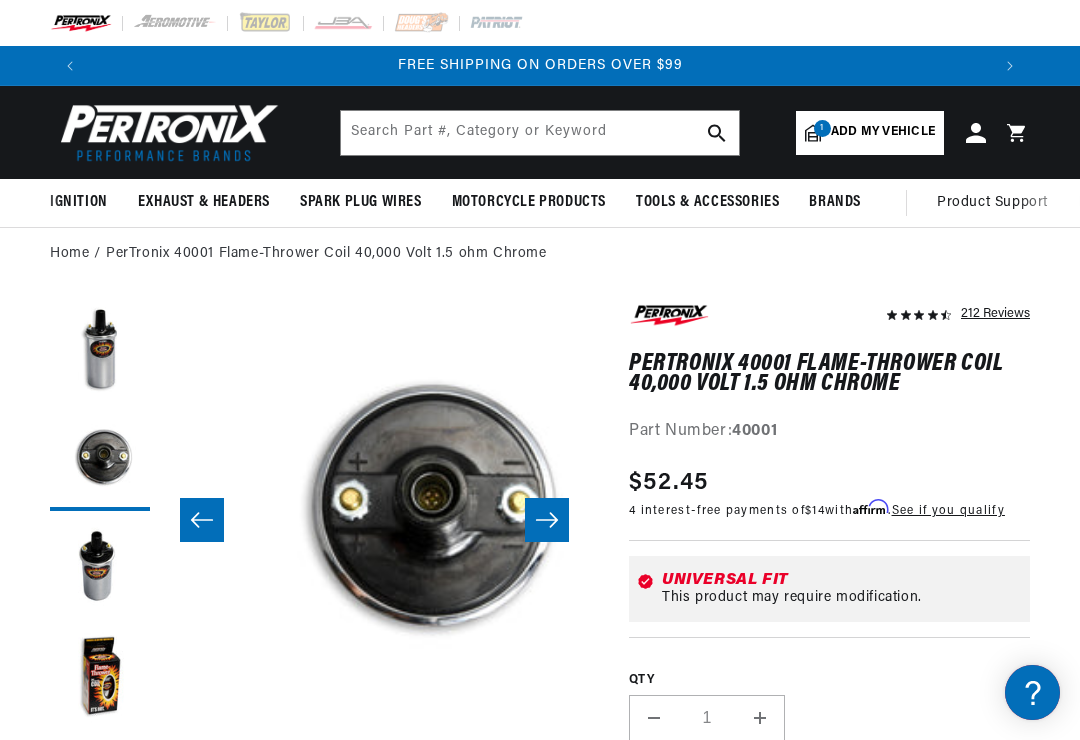 scroll, scrollTop: 0, scrollLeft: 429, axis: horizontal 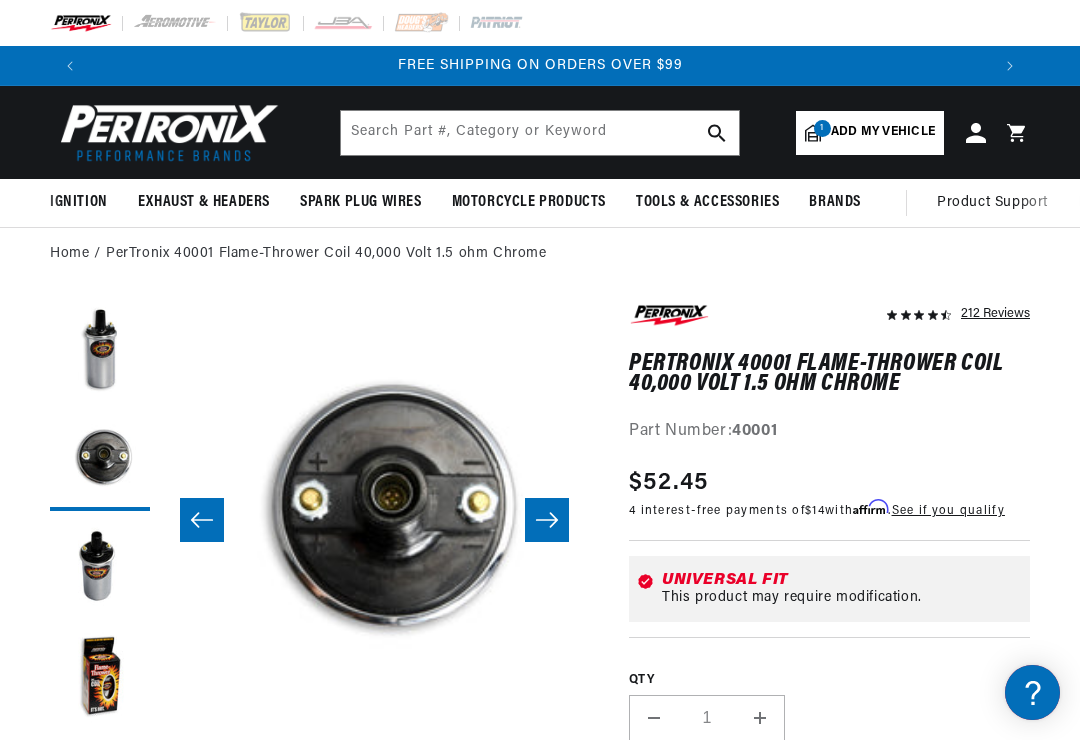 click on "Open media 2 in modal" at bounding box center [160, 730] 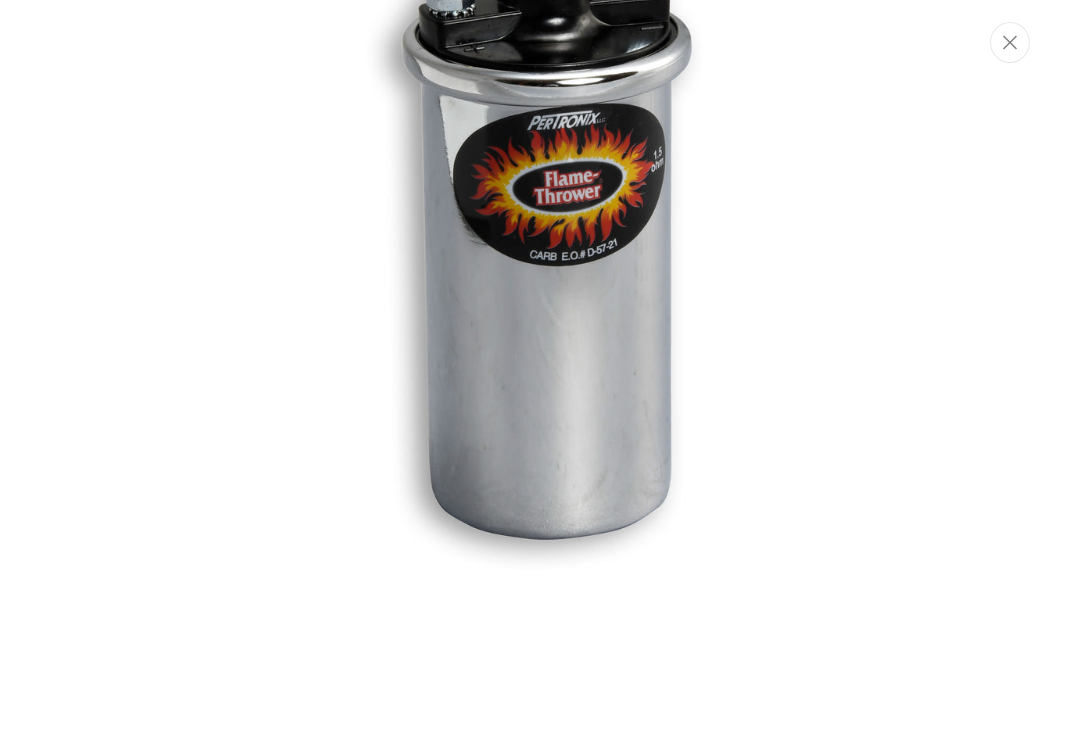 scroll, scrollTop: 936, scrollLeft: 0, axis: vertical 